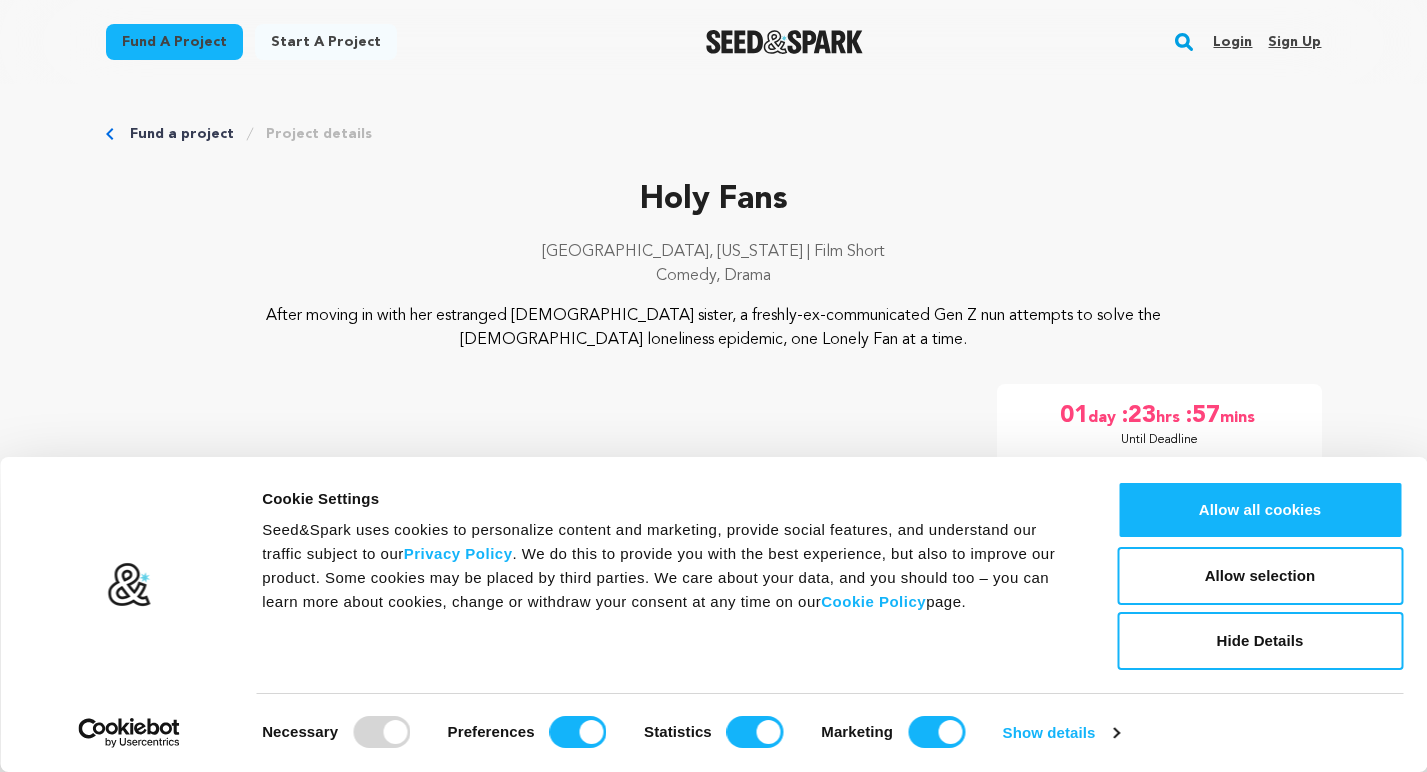 scroll, scrollTop: 0, scrollLeft: 0, axis: both 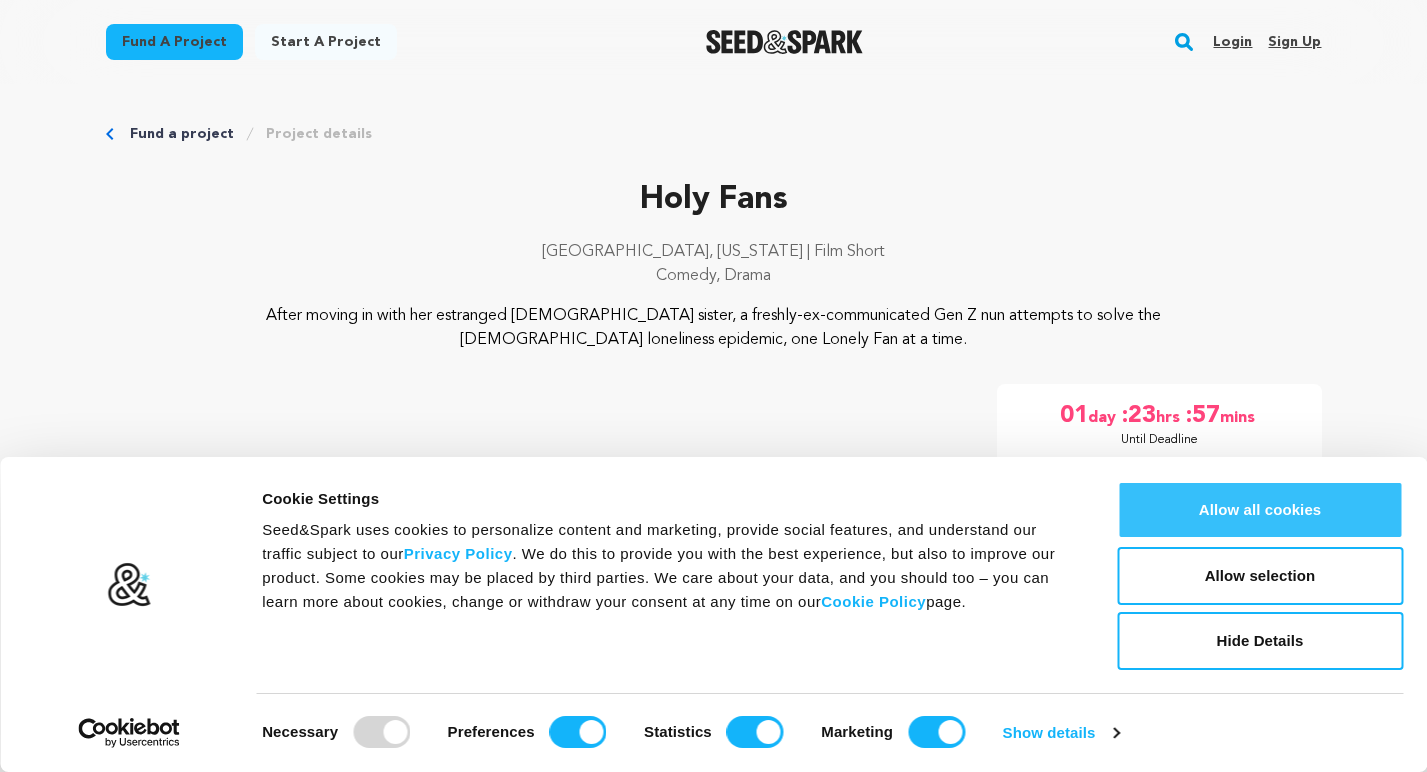 click on "Allow all cookies" at bounding box center (1260, 510) 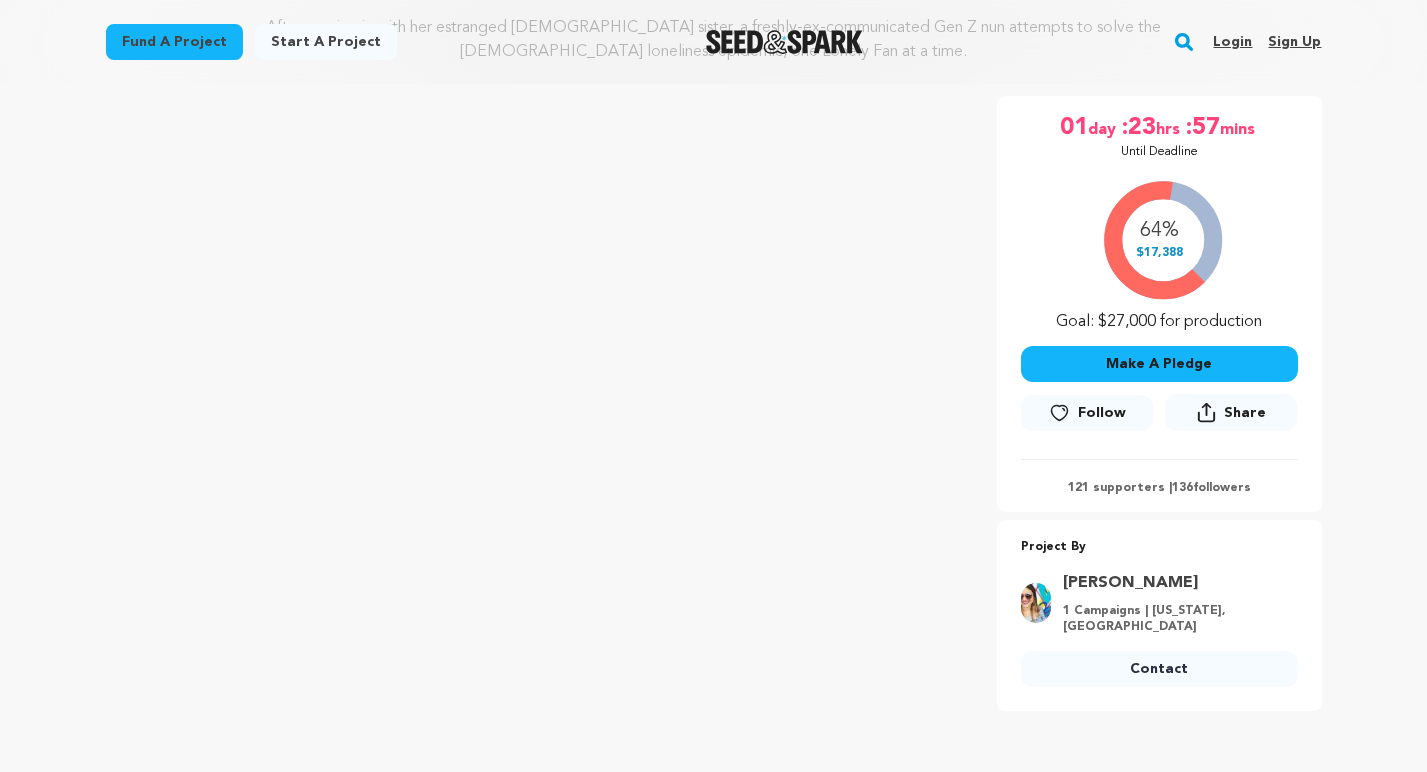 scroll, scrollTop: 309, scrollLeft: 0, axis: vertical 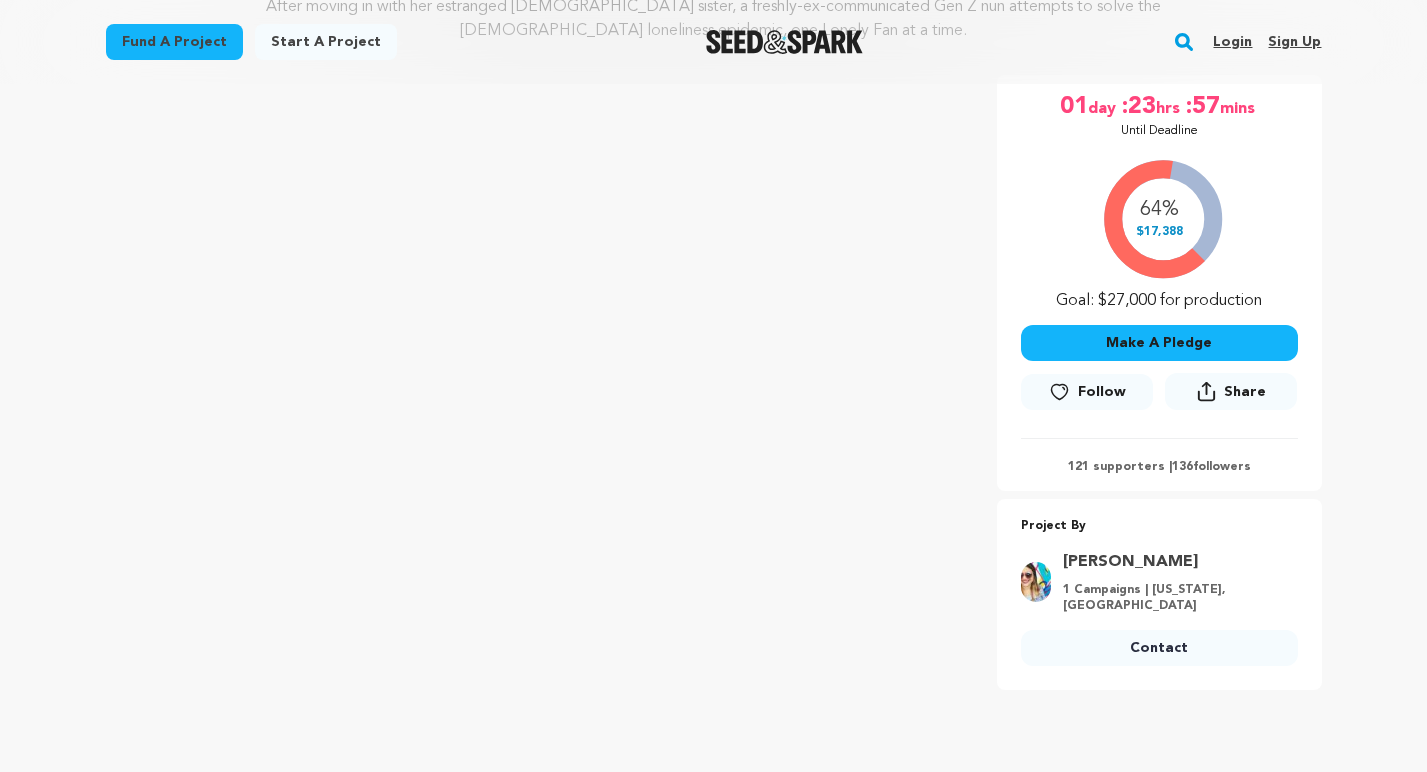 click on "Make A Pledge" at bounding box center [1159, 343] 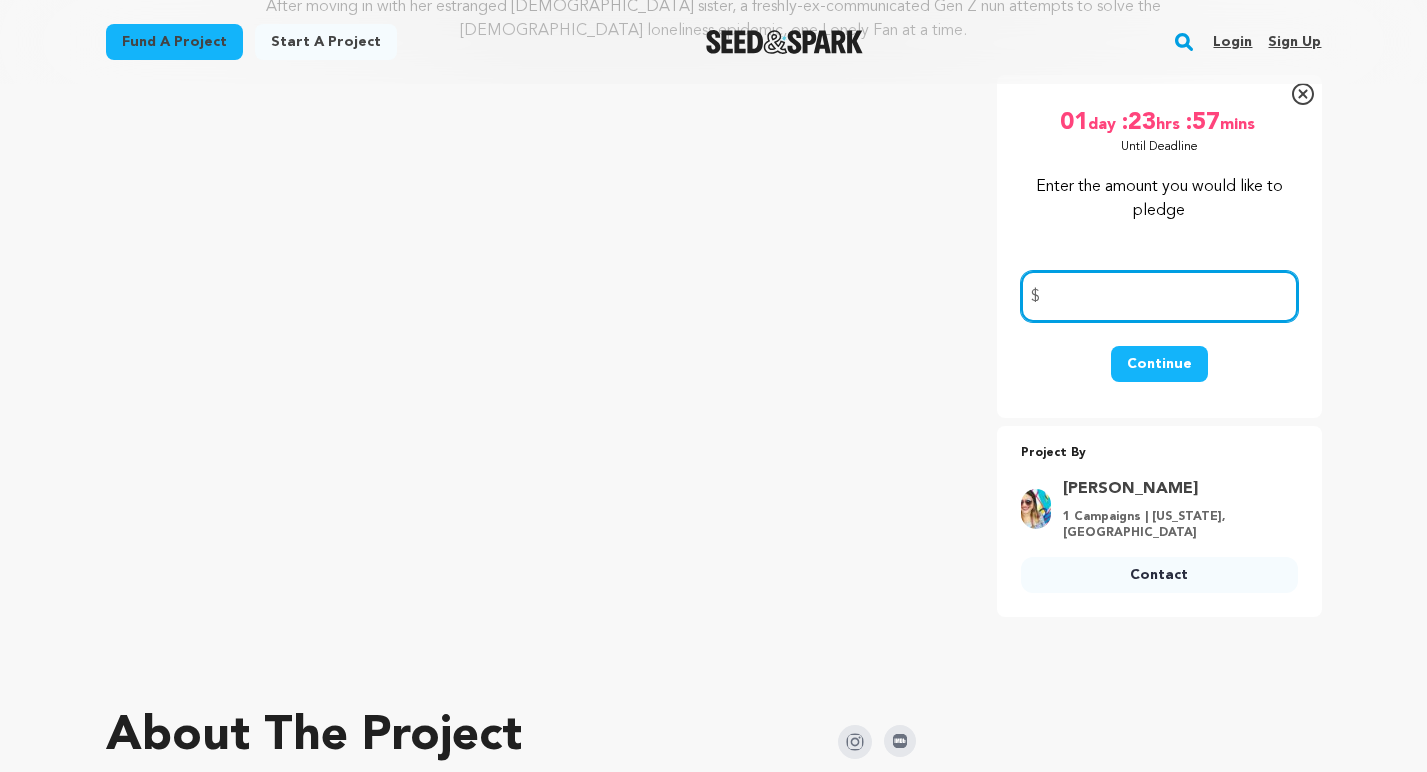 click at bounding box center [1159, 296] 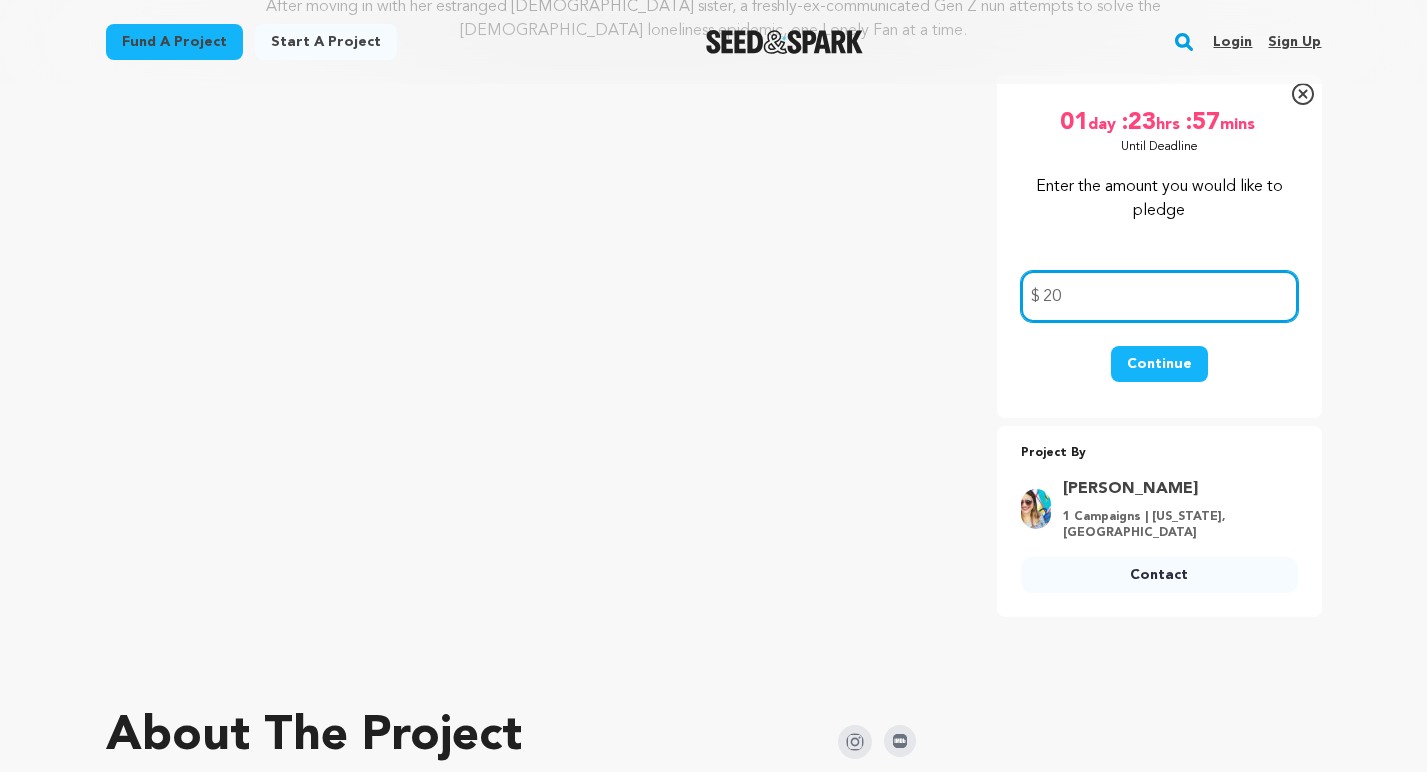 type on "20" 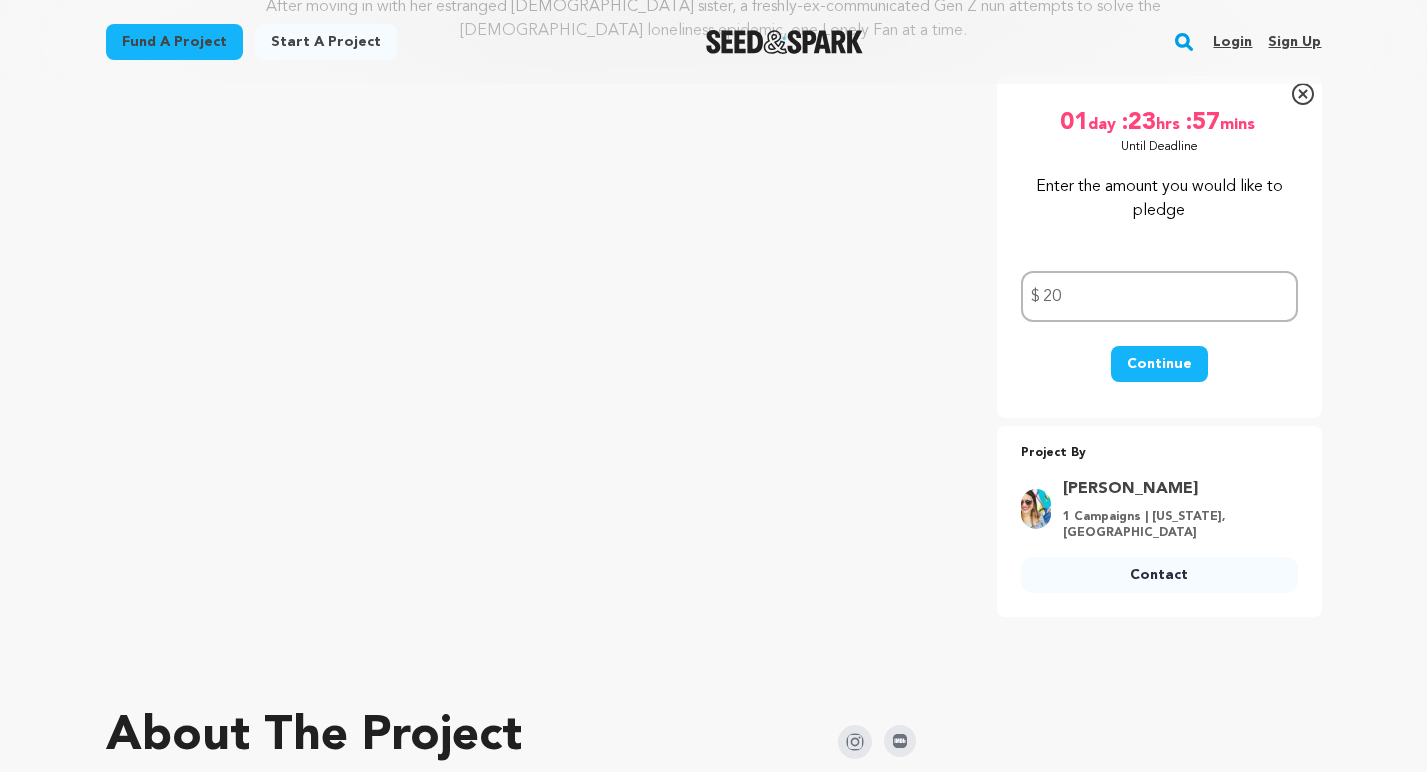 click on "Continue" at bounding box center [1159, 364] 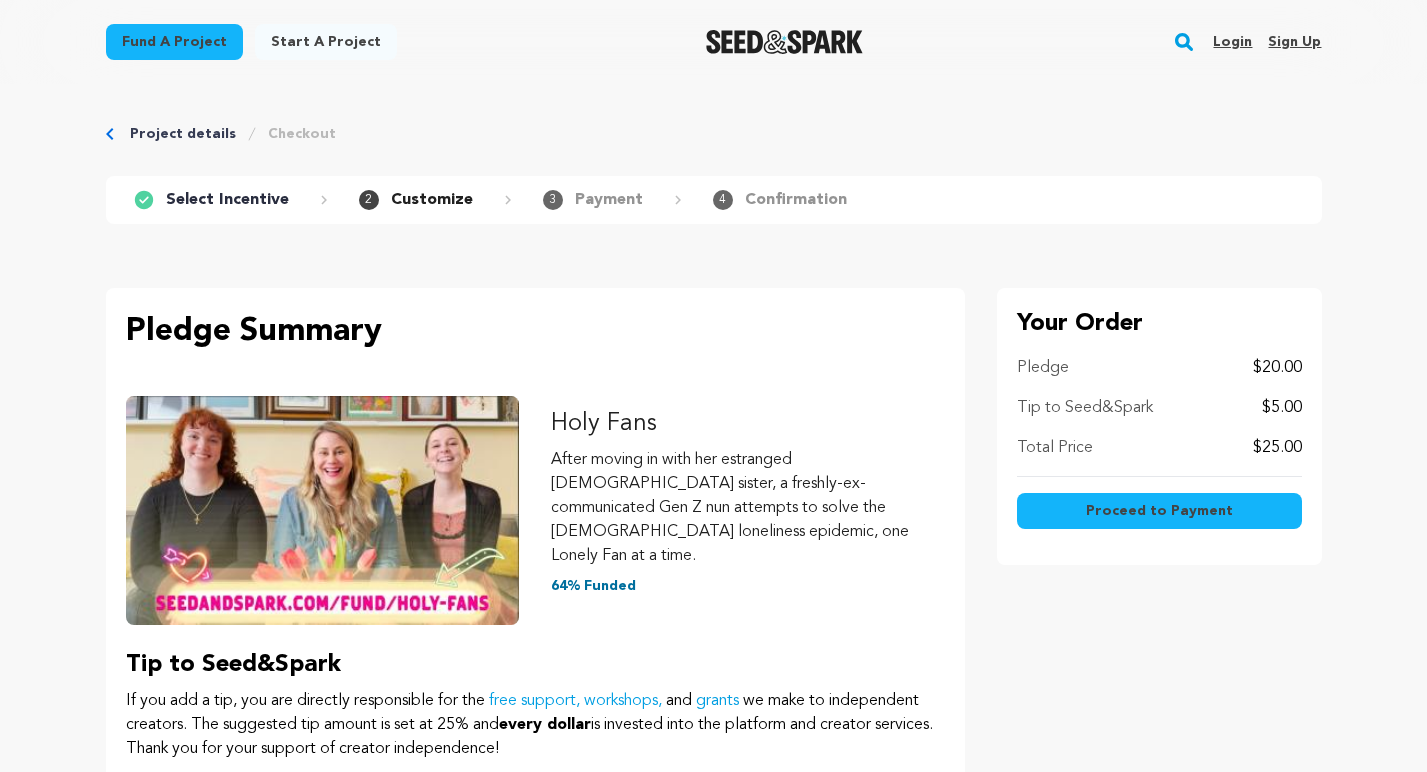scroll, scrollTop: 0, scrollLeft: 0, axis: both 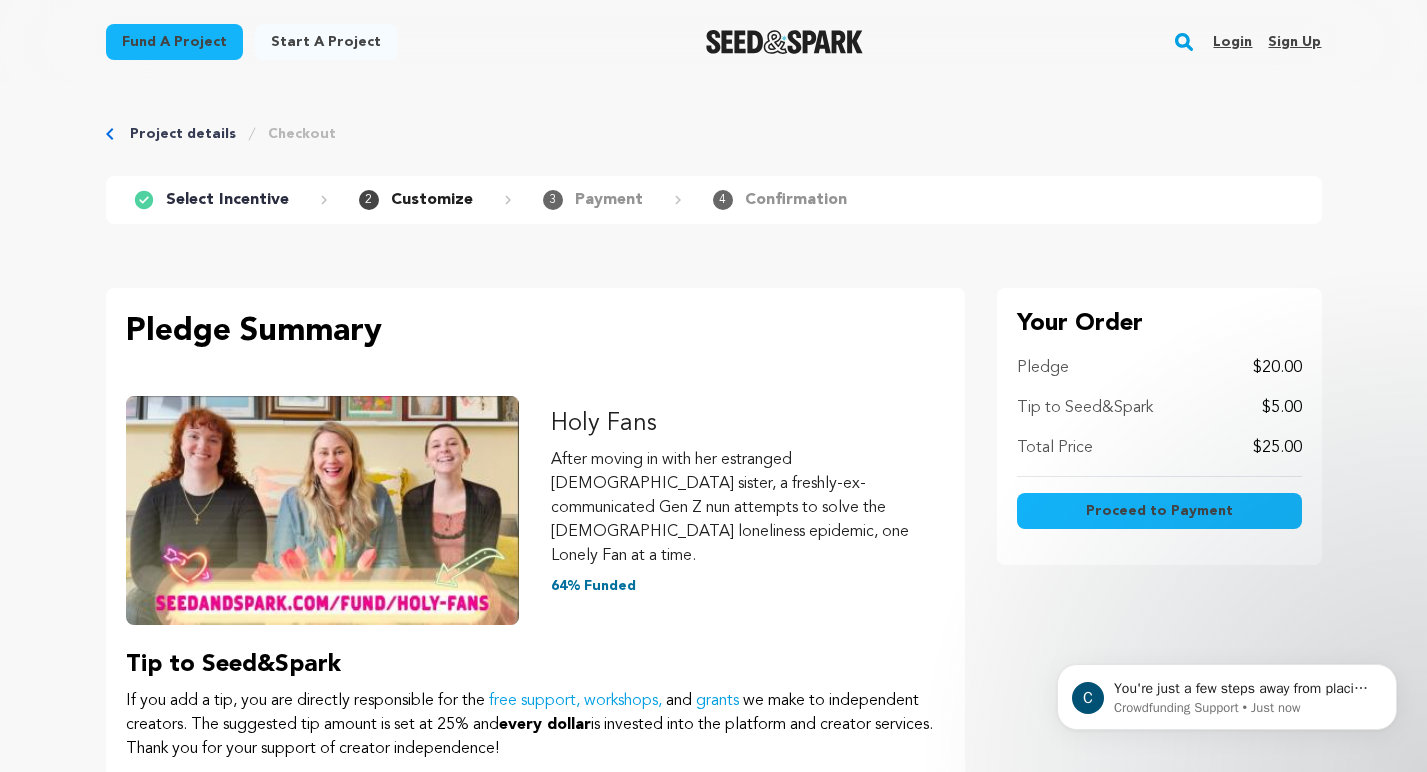 click on "Proceed to Payment" at bounding box center (1159, 511) 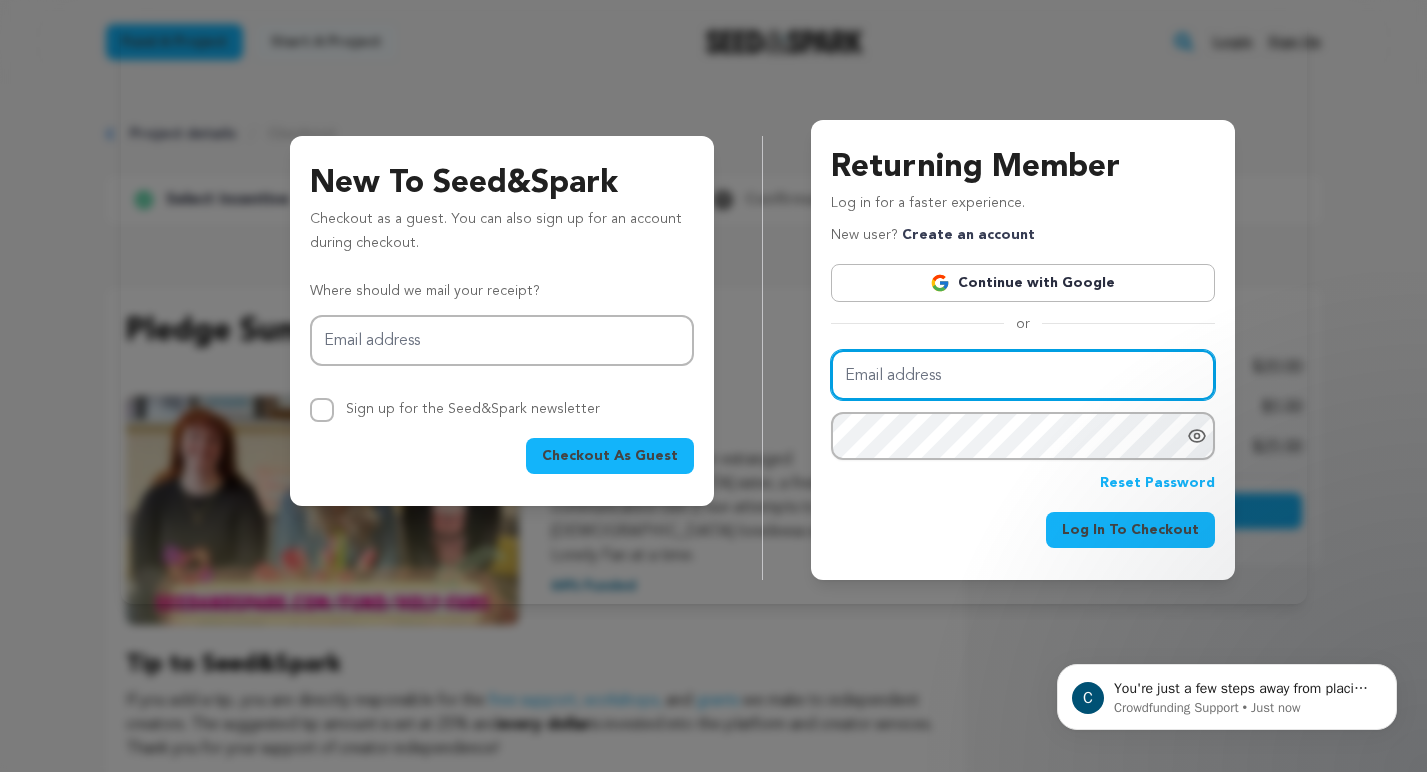 type on "[EMAIL_ADDRESS][DOMAIN_NAME]" 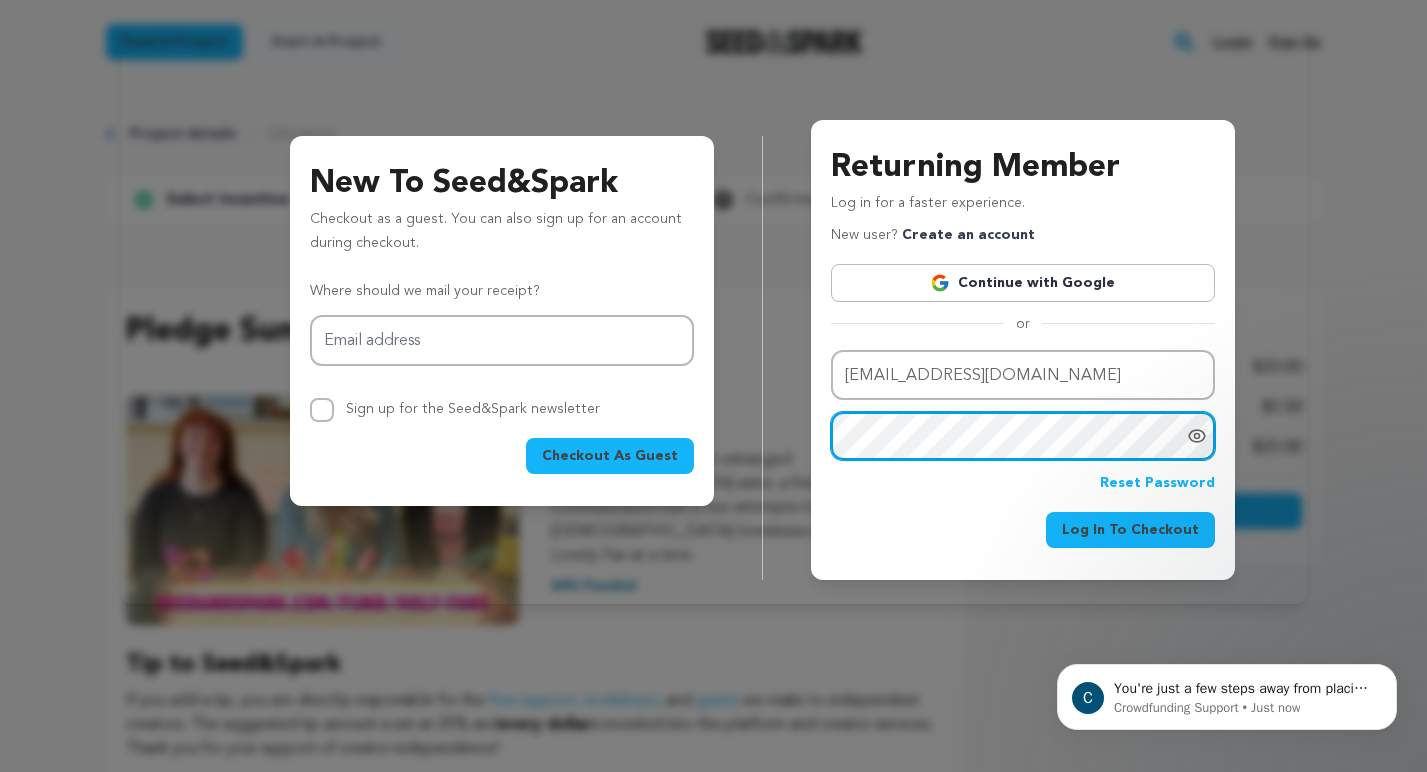 click on "Log In To Checkout" at bounding box center [1130, 530] 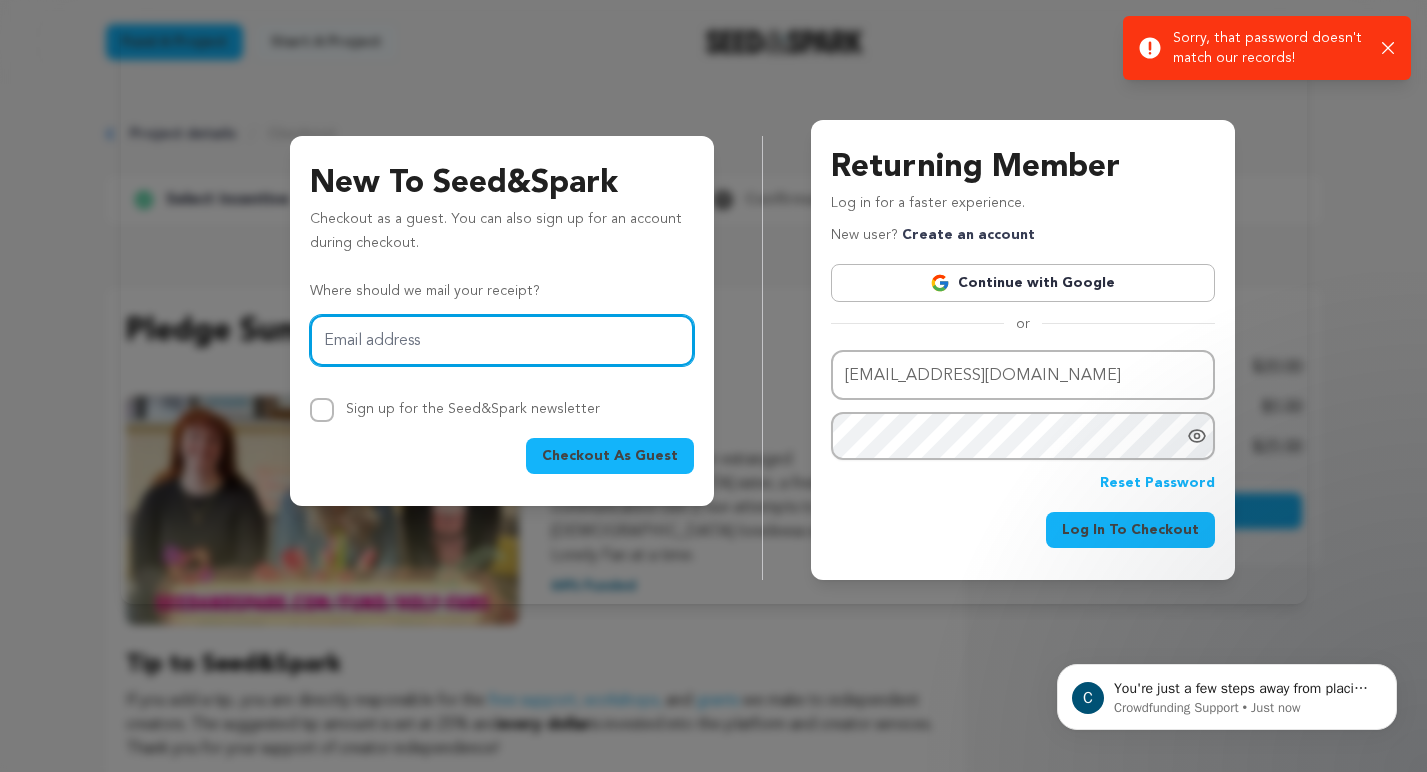 click on "Email address" at bounding box center [502, 340] 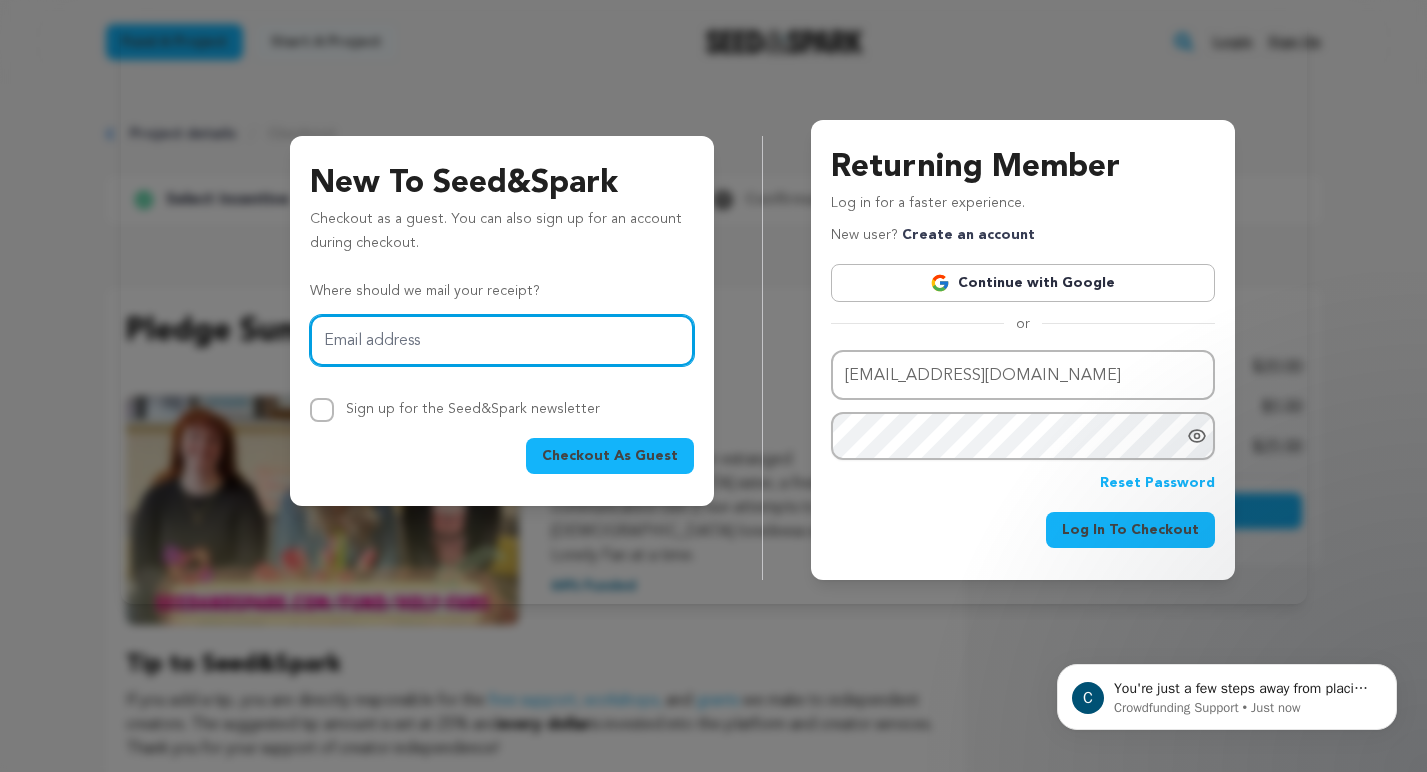 type on "[EMAIL_ADDRESS][DOMAIN_NAME]" 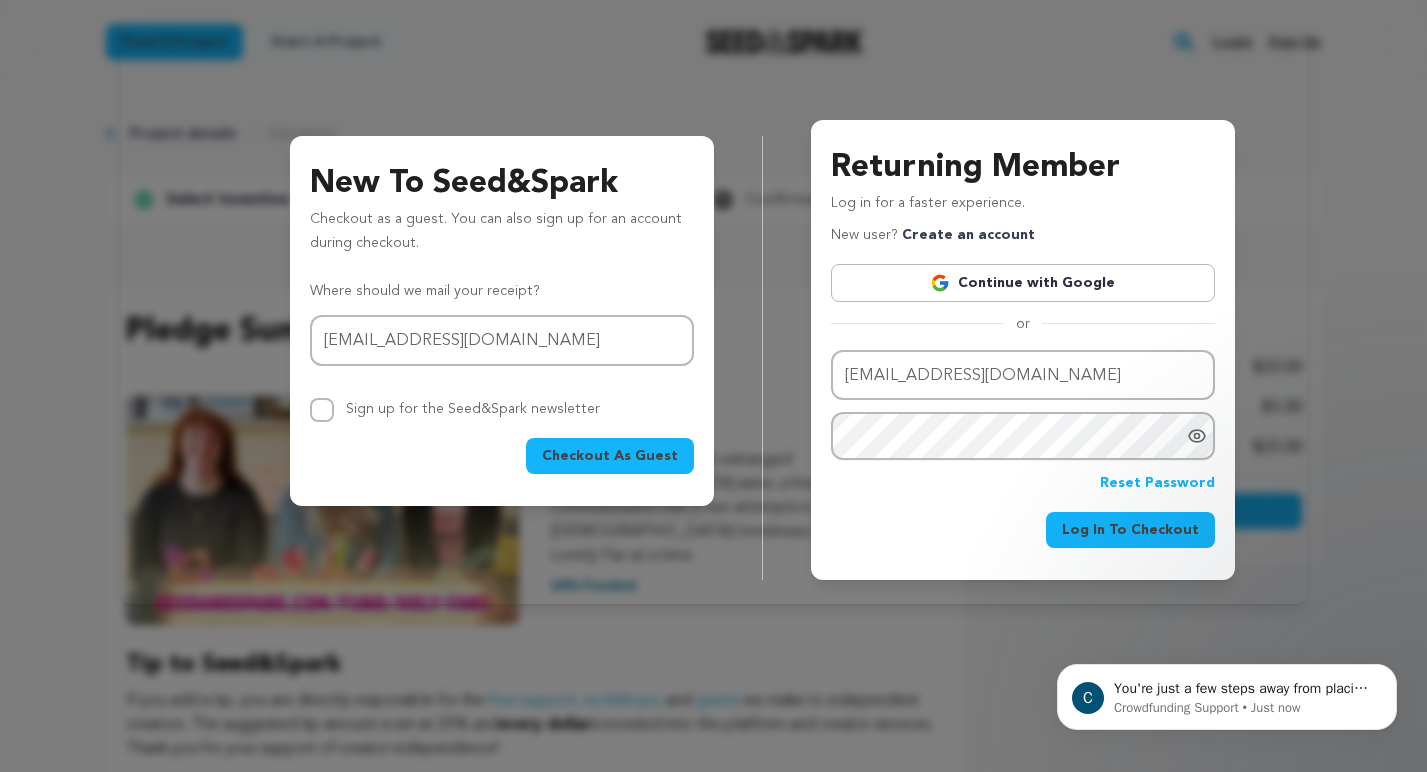 click on "Checkout As Guest" at bounding box center (610, 456) 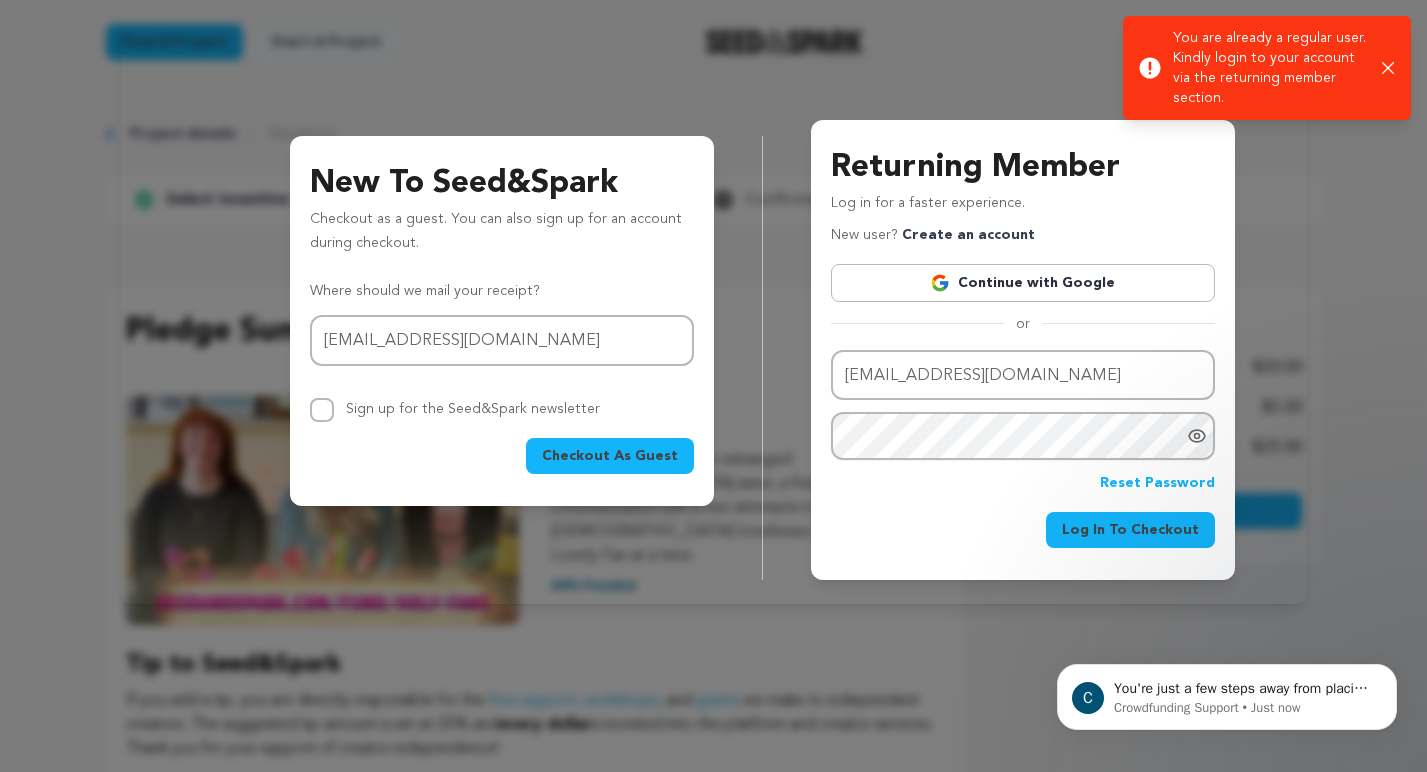 click on "Sign up for the Seed&Spark newsletter" at bounding box center (322, 410) 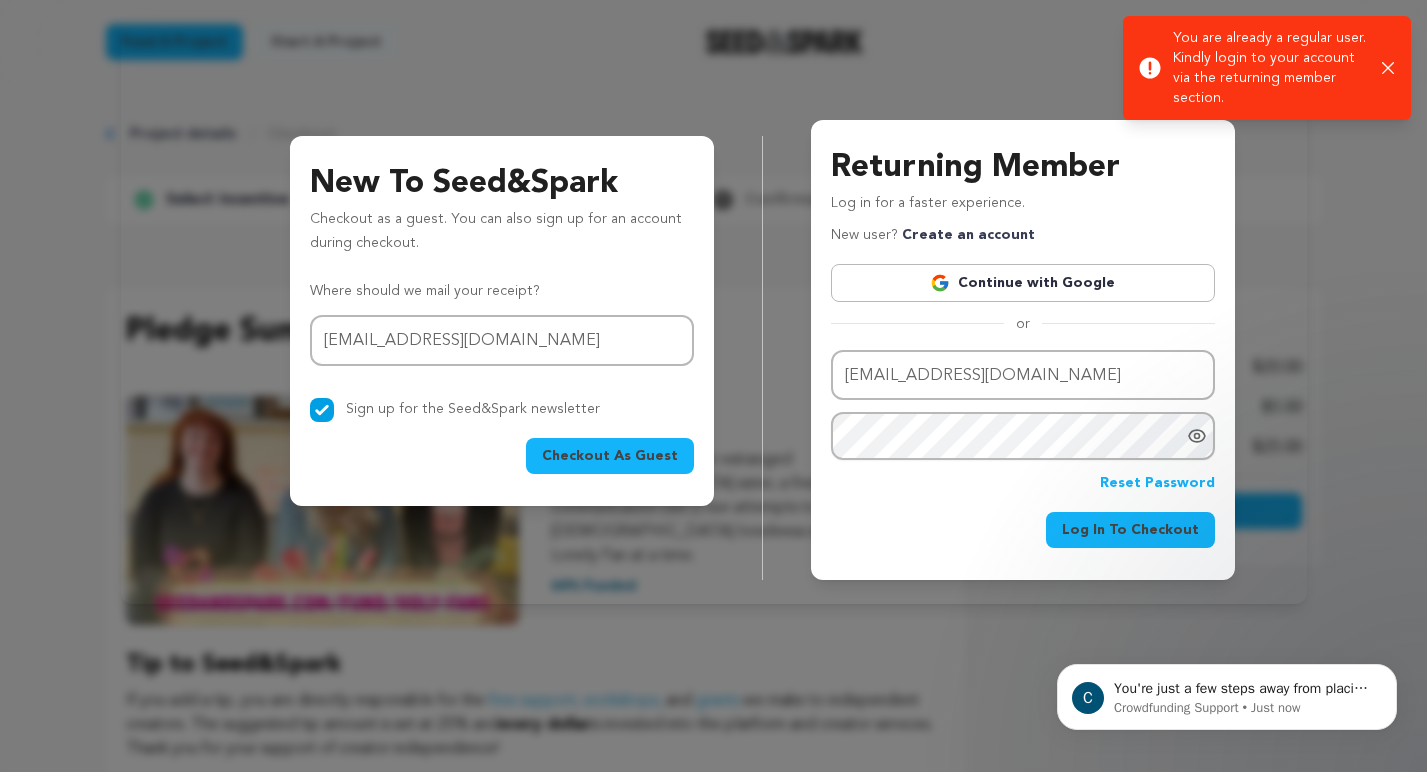 click on "Sign up for the Seed&Spark newsletter" at bounding box center (322, 410) 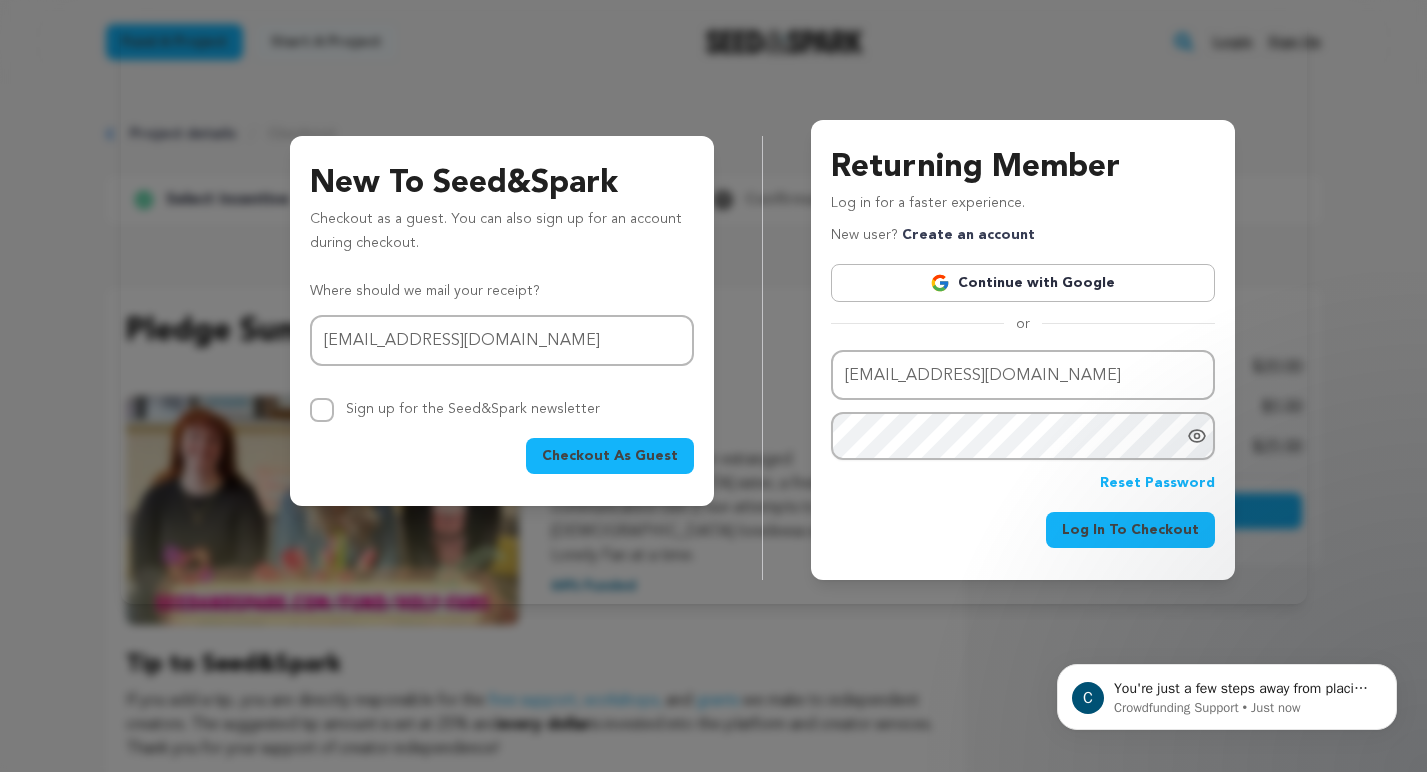 click on "Reset
Password" at bounding box center (1157, 484) 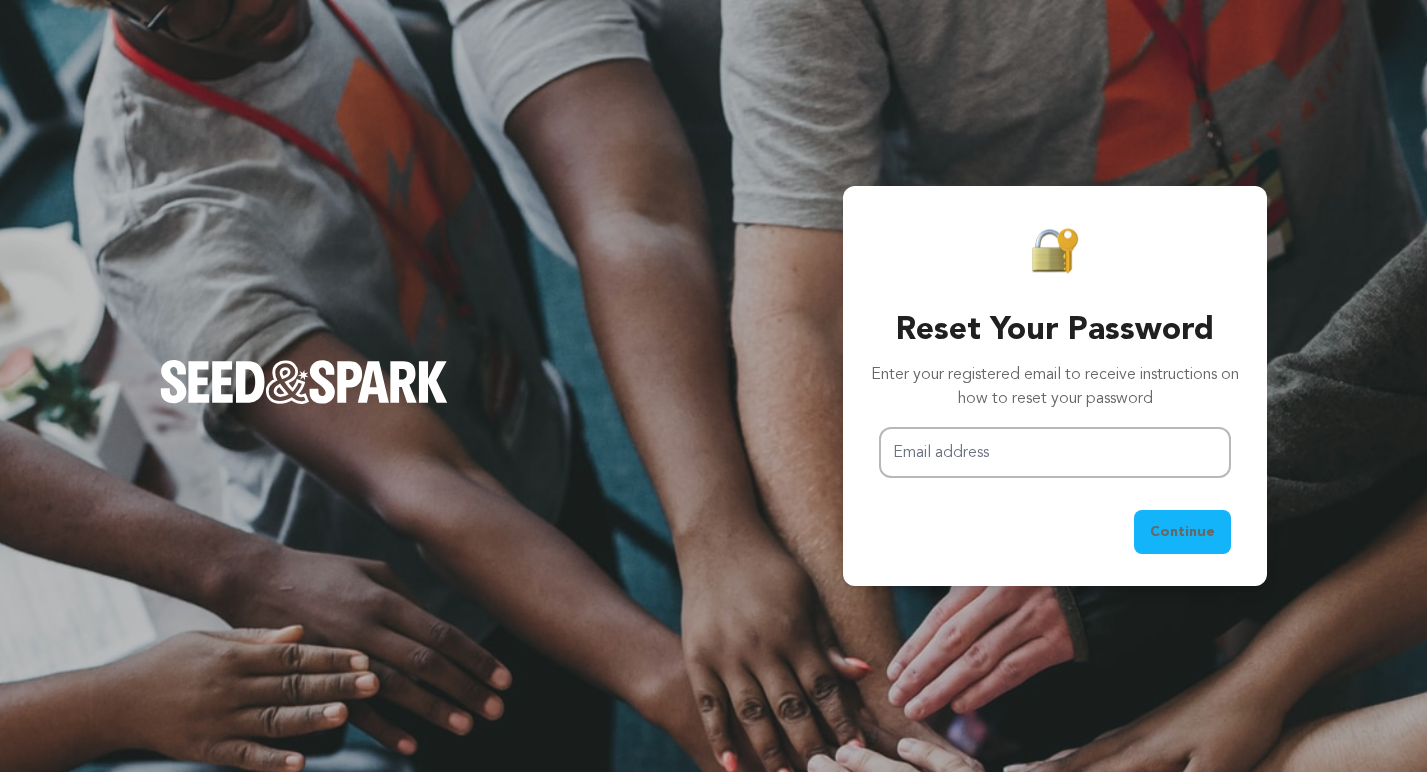 scroll, scrollTop: 0, scrollLeft: 0, axis: both 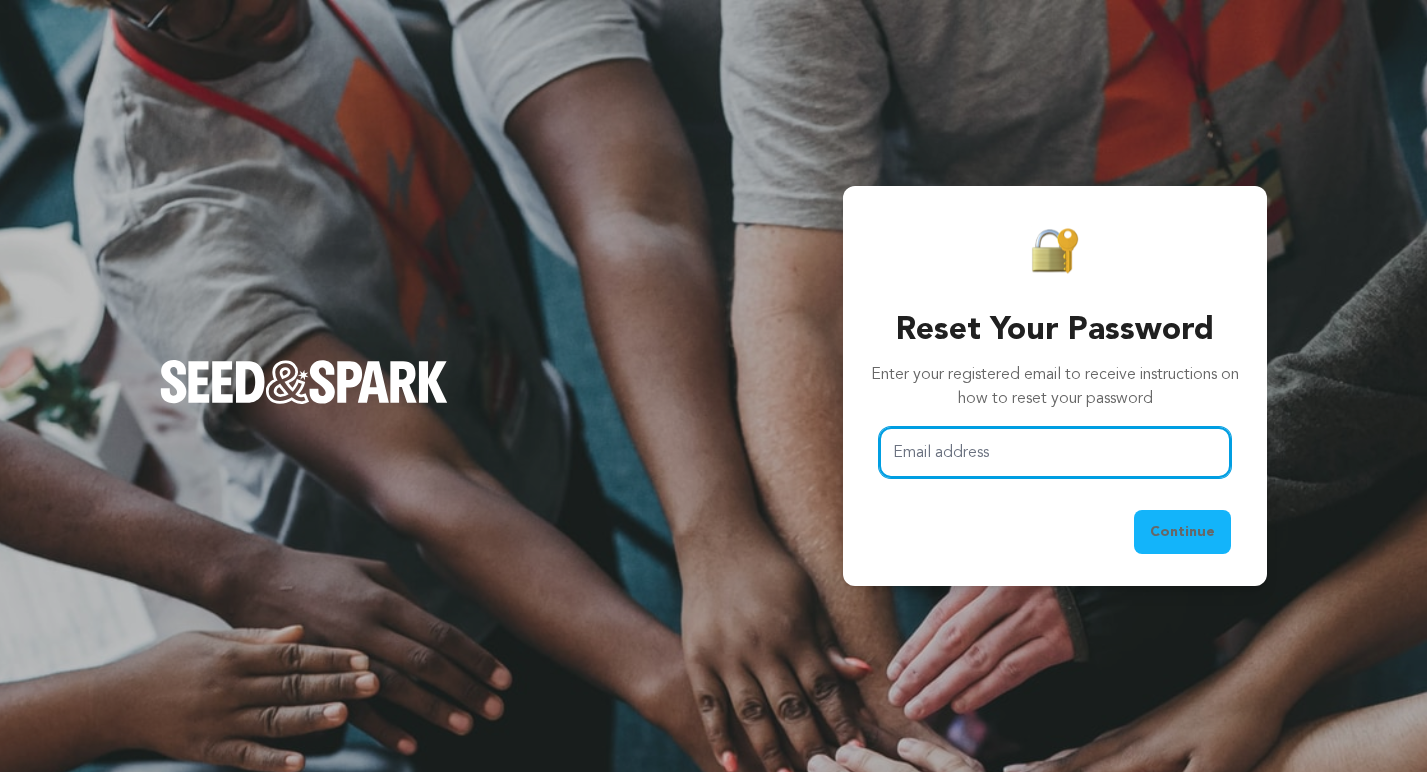 click on "Email address" at bounding box center [1055, 452] 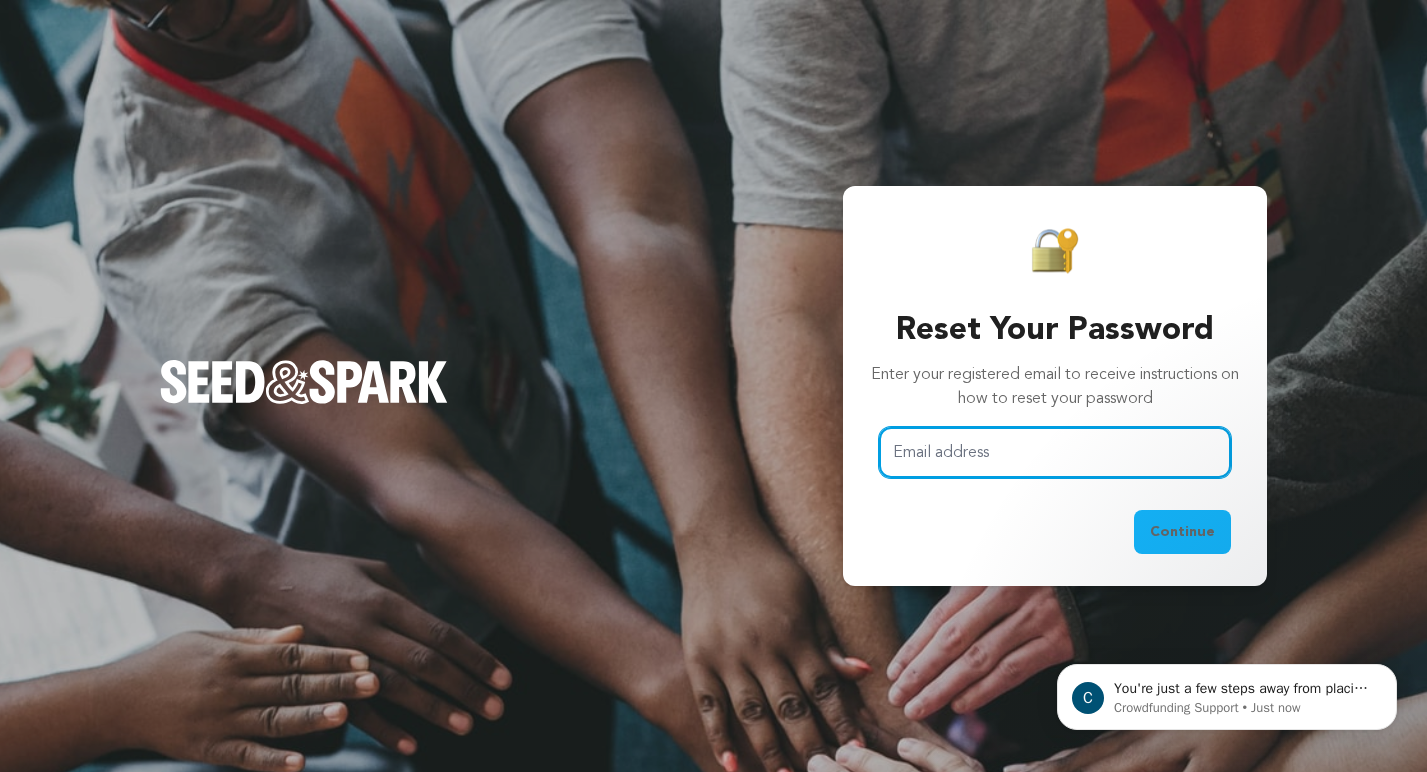 scroll, scrollTop: 0, scrollLeft: 0, axis: both 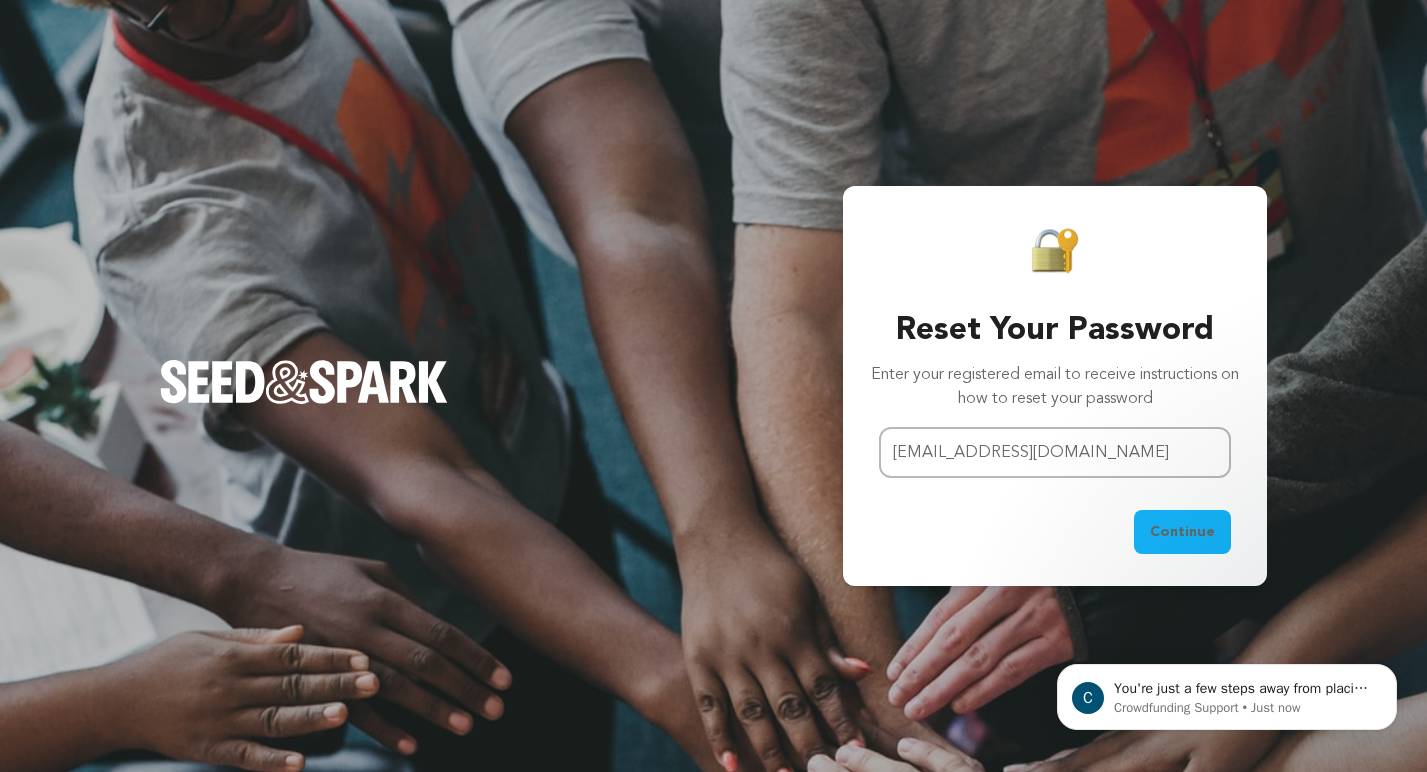 click on "Continue" at bounding box center [1182, 532] 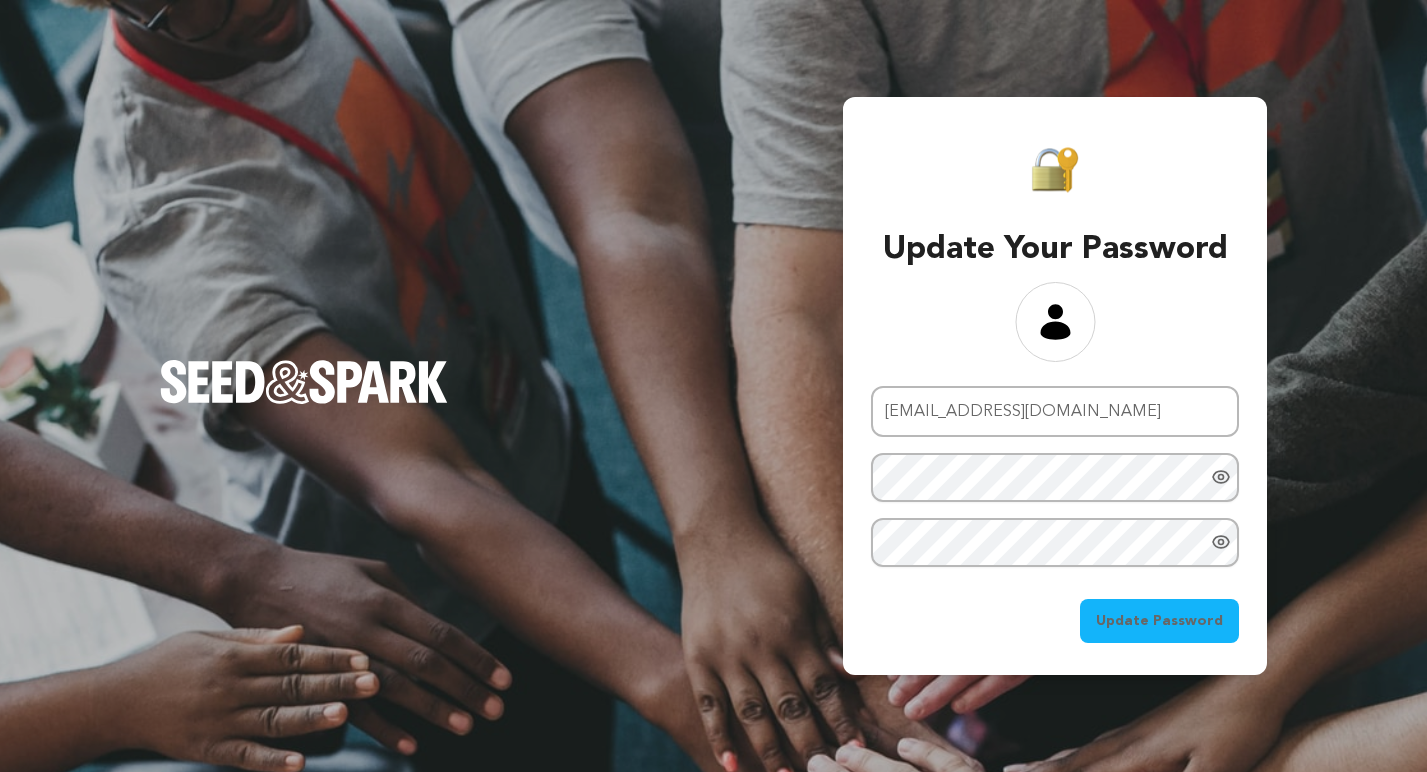 scroll, scrollTop: 0, scrollLeft: 0, axis: both 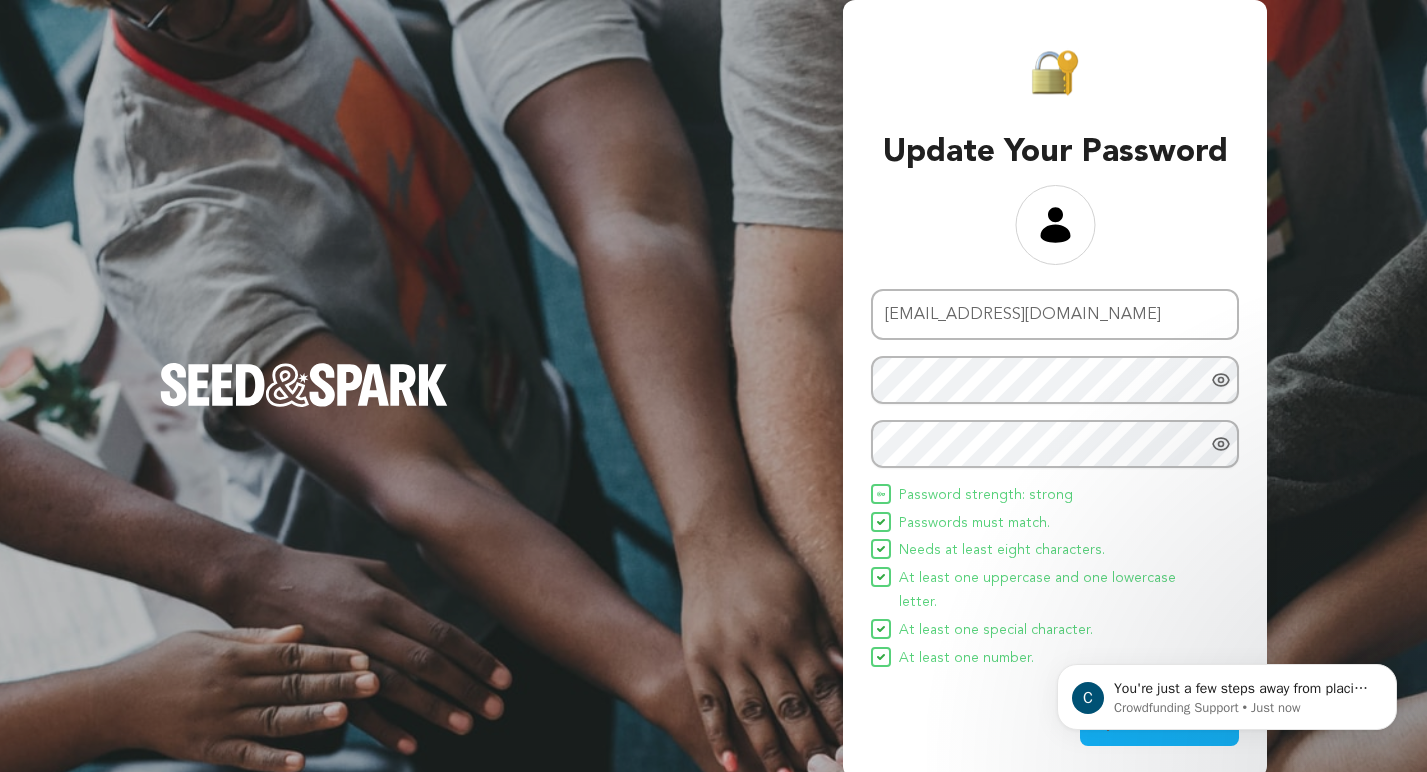 click on "Email address
schatzmatt78@gmail.com
New password
Repeat password
Password must match.
Password must have at least 8 characters.
Password must have at least one uppercase and one lowercase letter.
Password must have at least one special character.
Password must have at least one number." at bounding box center [1055, 479] 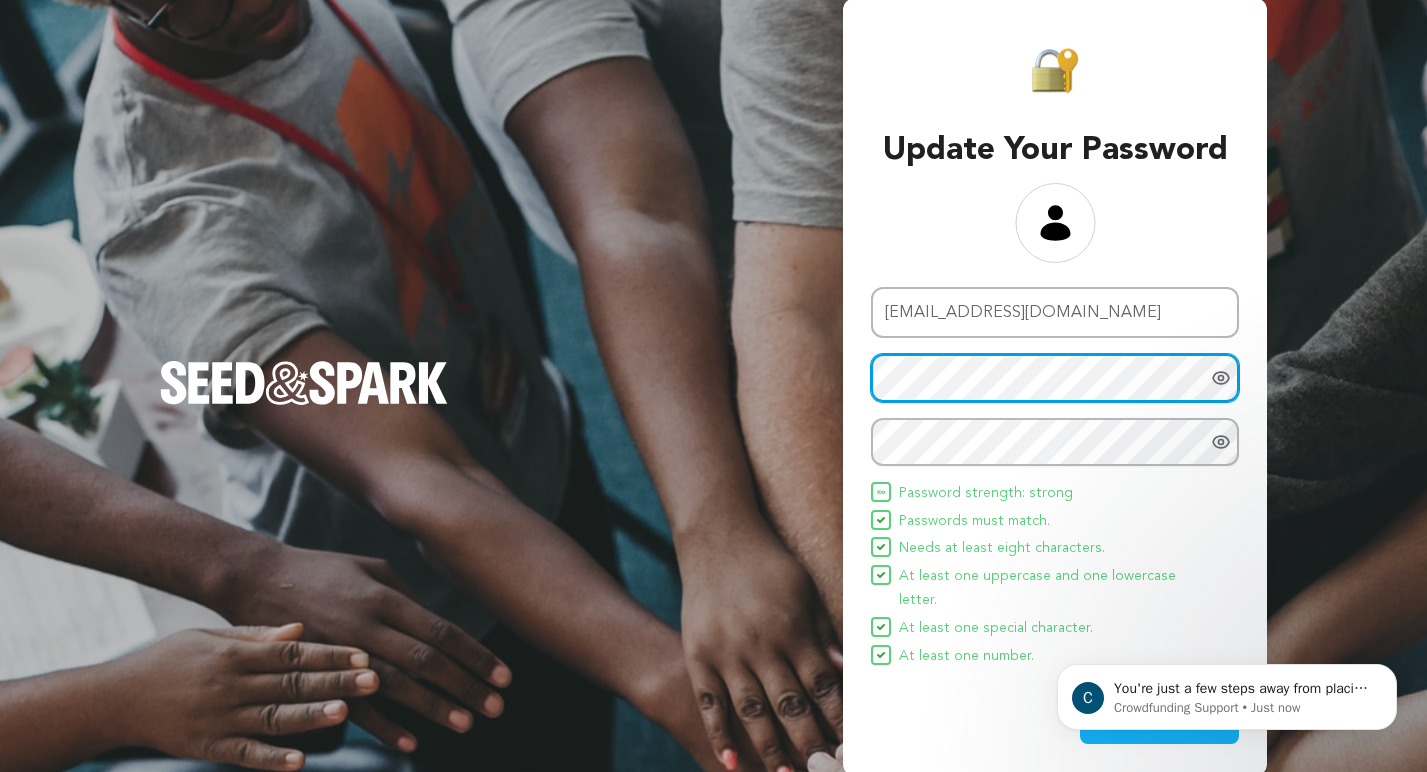 scroll, scrollTop: 0, scrollLeft: 0, axis: both 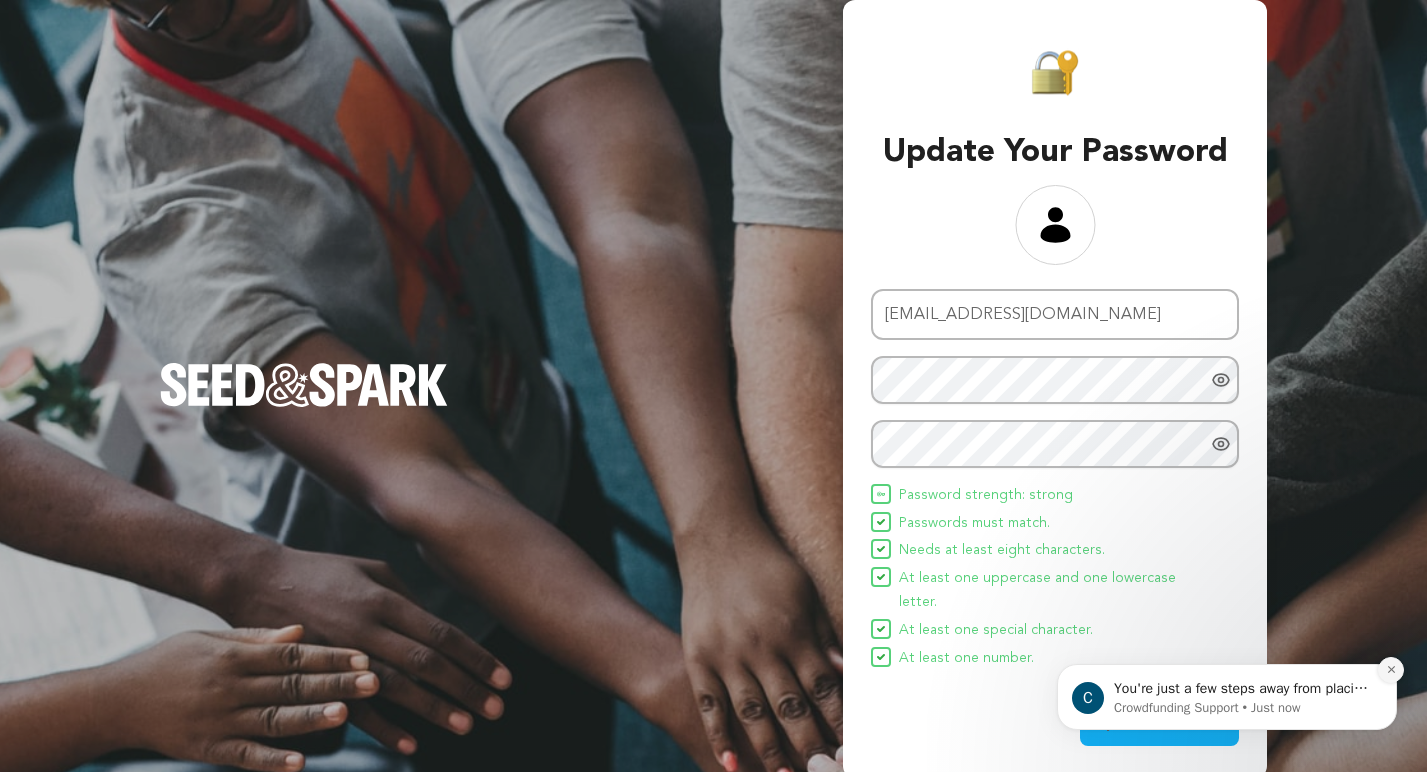 click 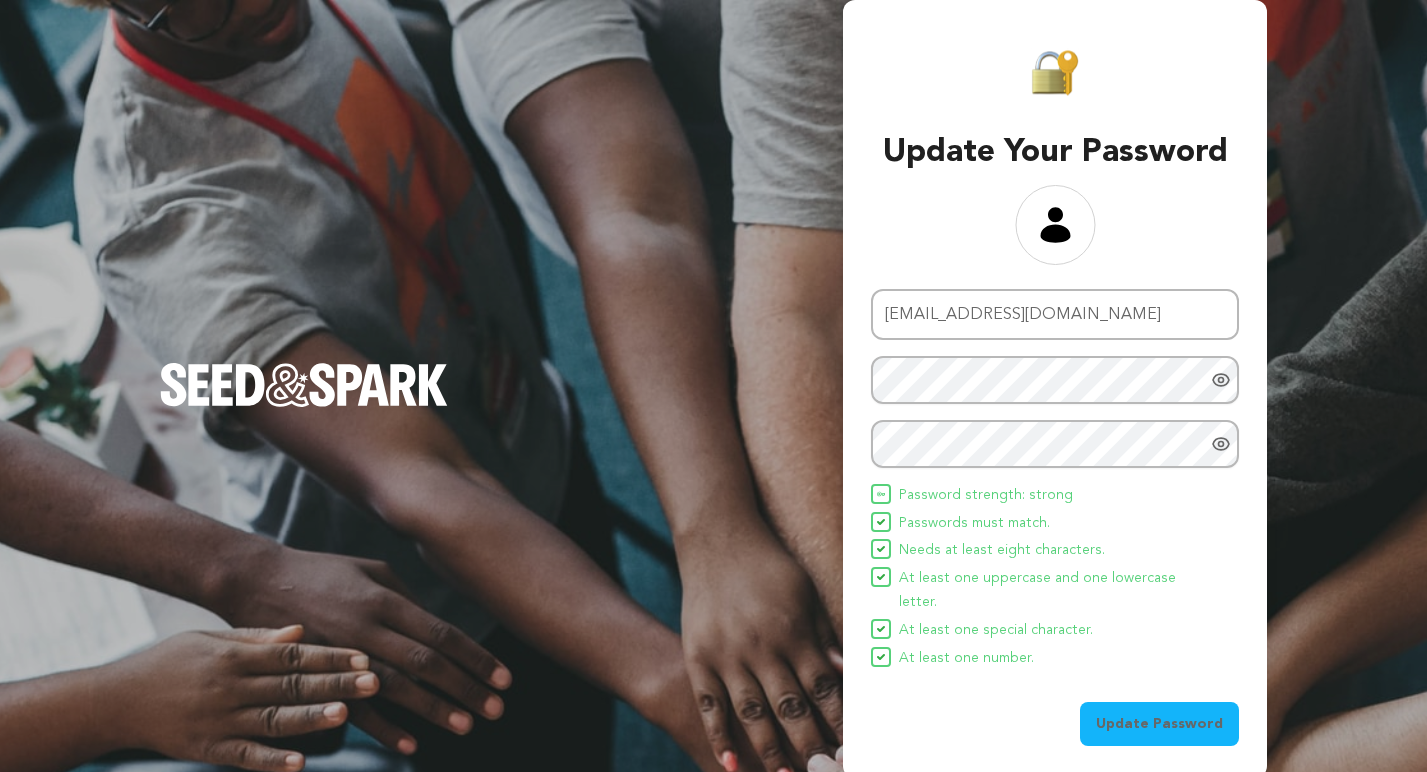 click on "Update Password" at bounding box center [1159, 724] 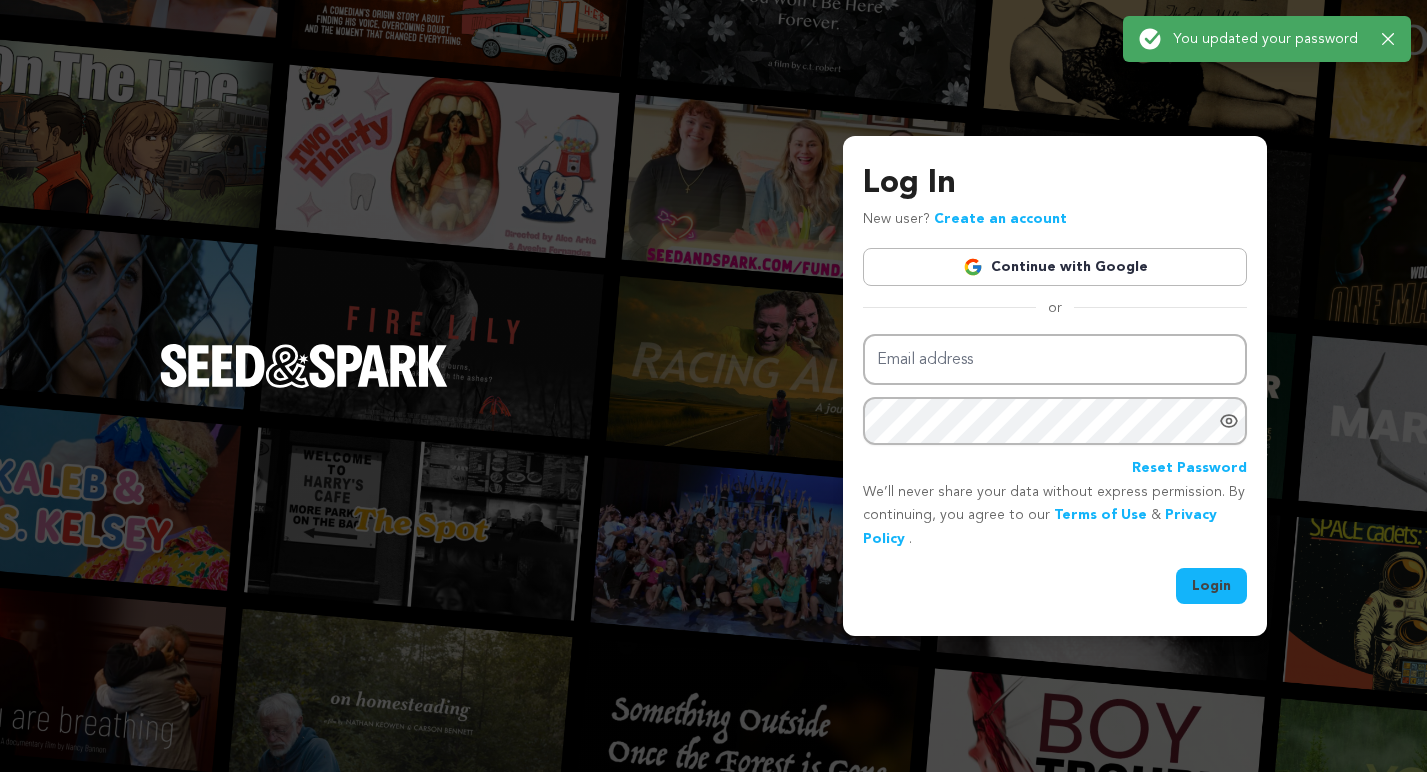 scroll, scrollTop: 0, scrollLeft: 0, axis: both 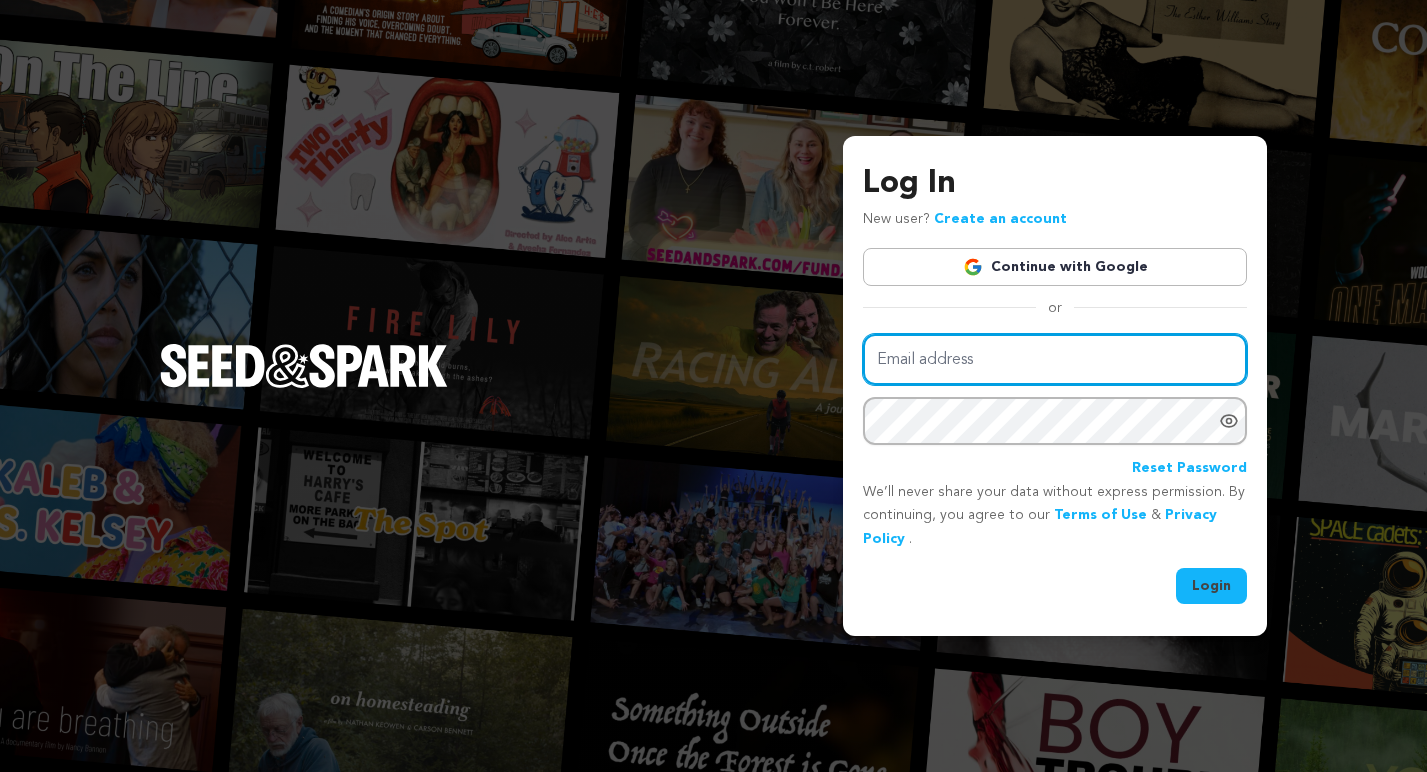 type on "[EMAIL_ADDRESS][DOMAIN_NAME]" 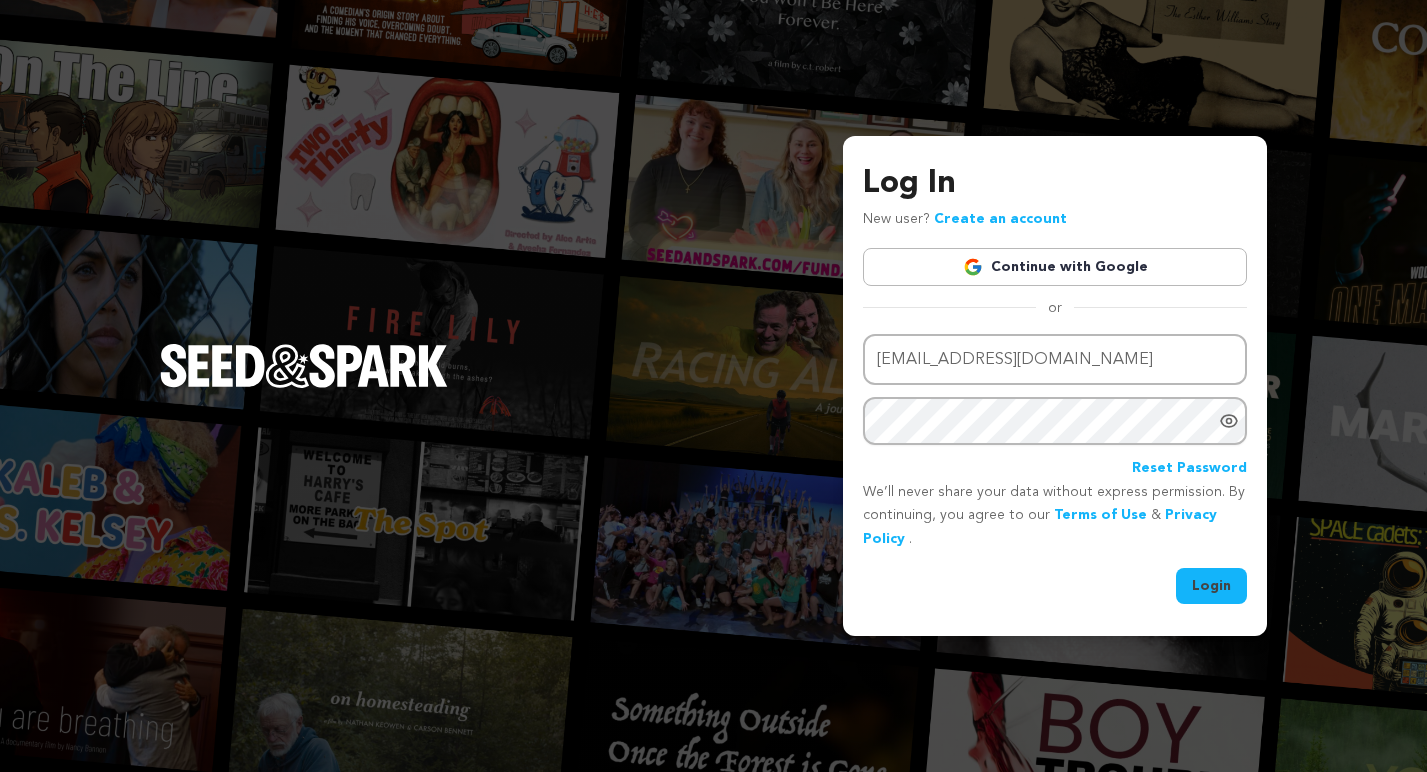 click on "Login" at bounding box center [1211, 586] 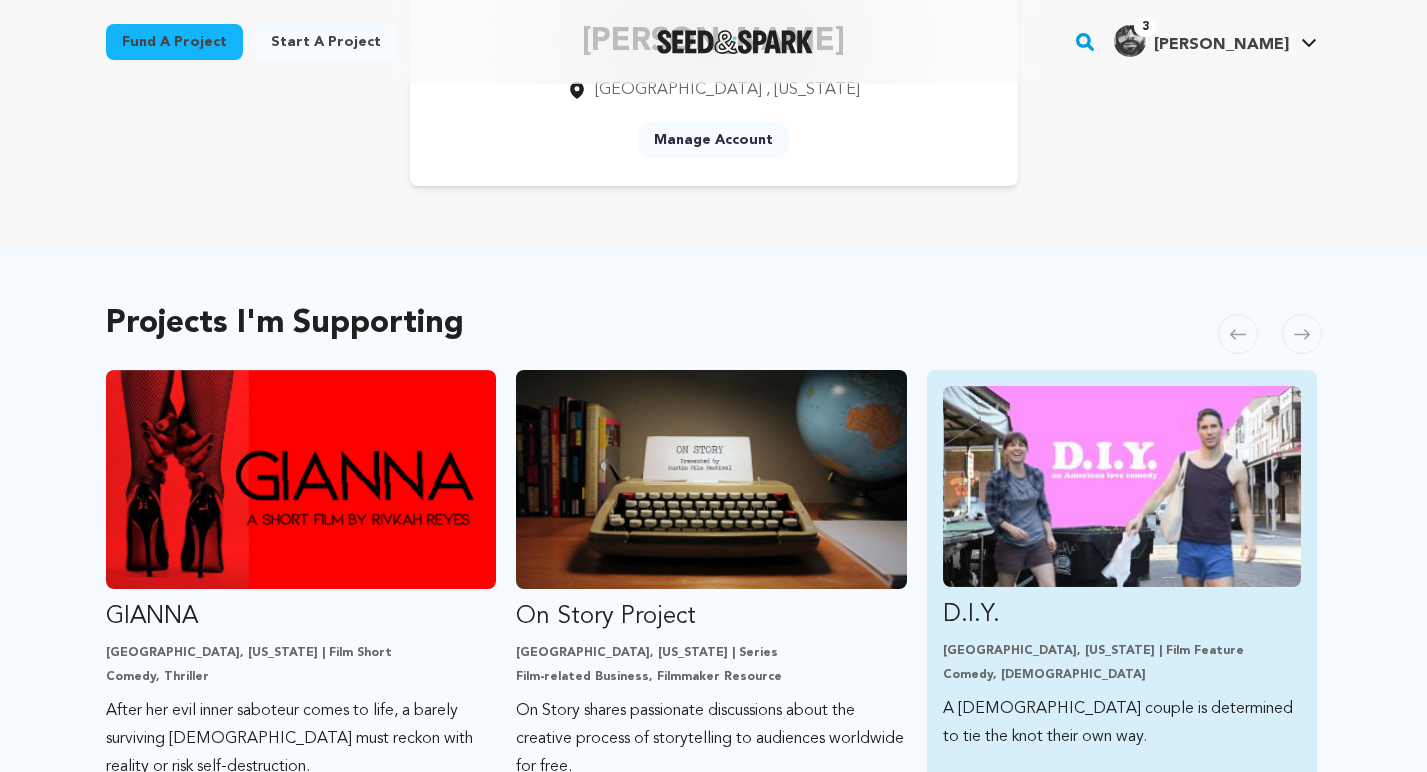 scroll, scrollTop: 158, scrollLeft: 0, axis: vertical 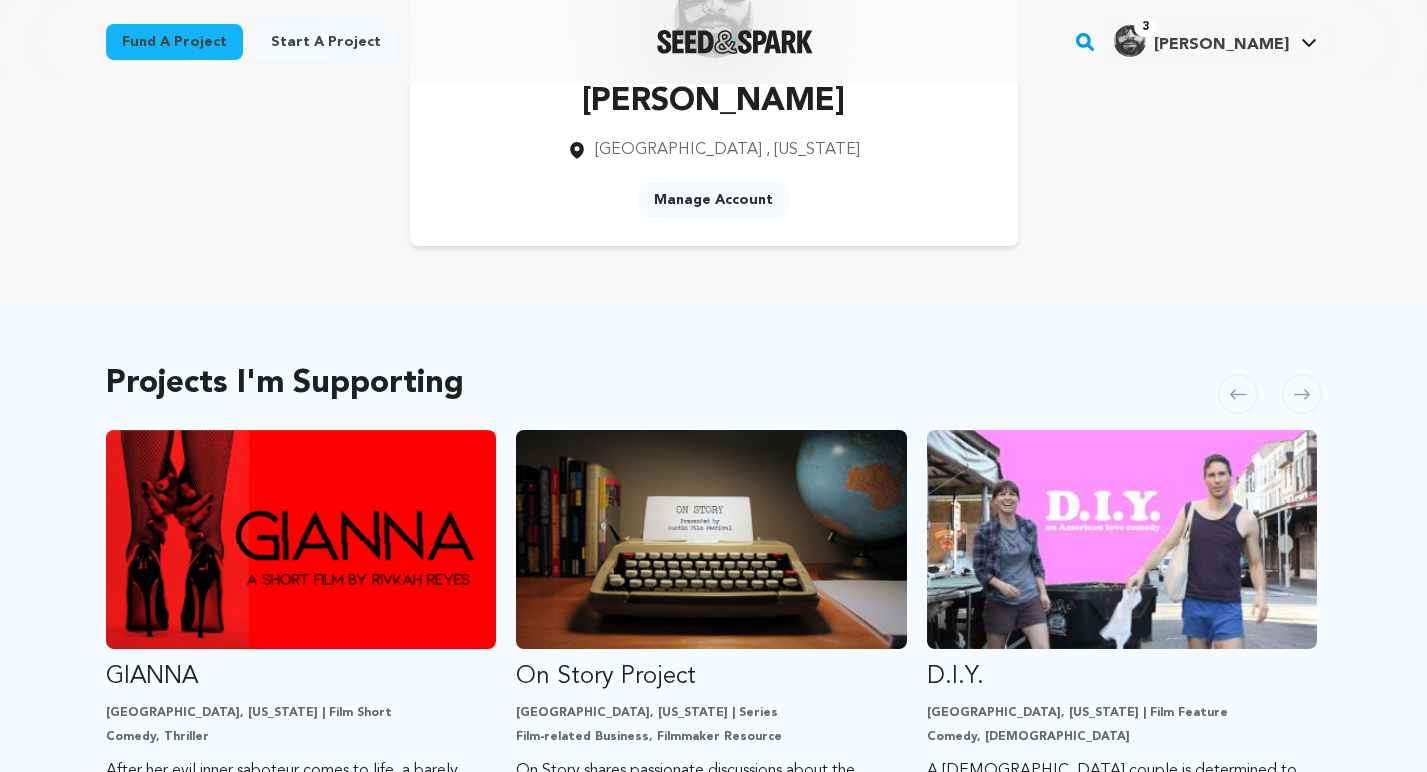 click on "Fund a project" at bounding box center [174, 42] 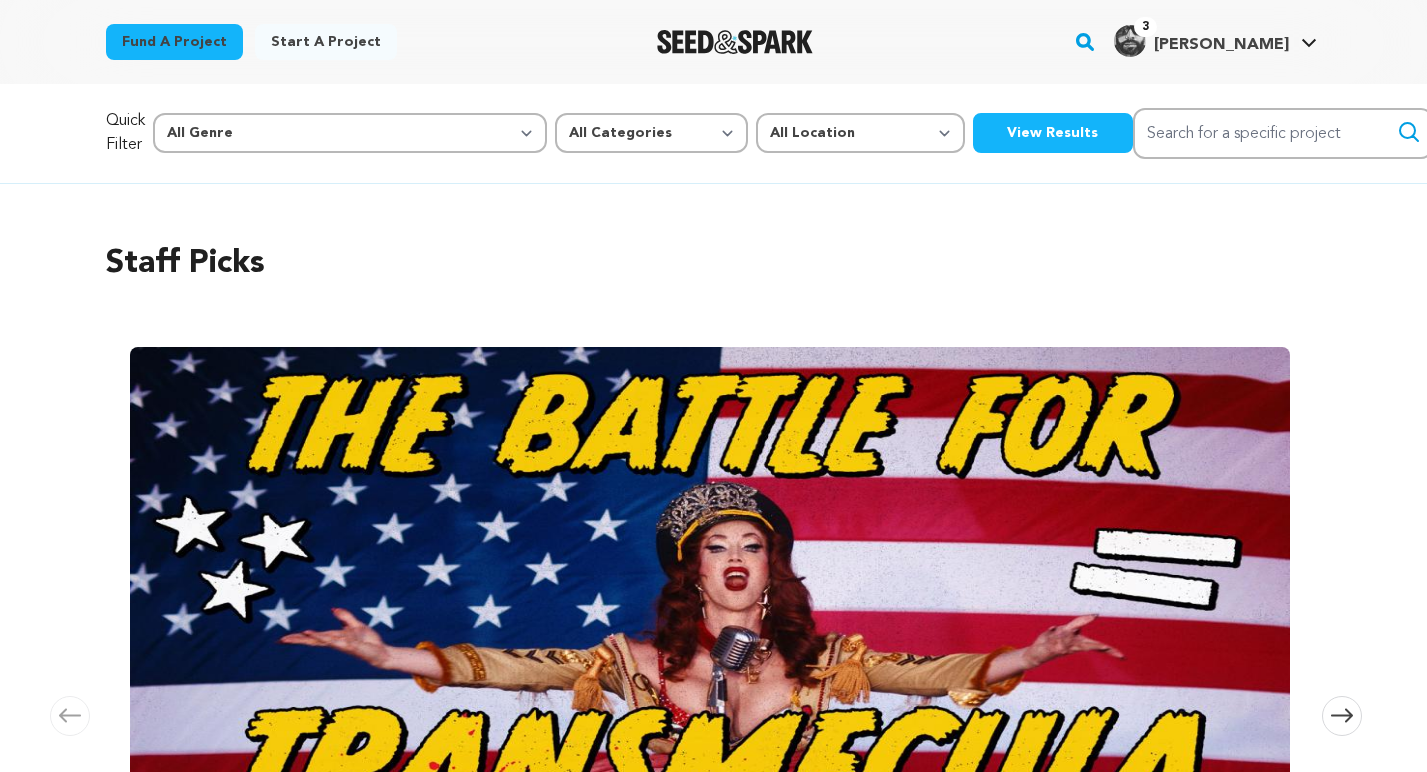 scroll, scrollTop: 0, scrollLeft: 0, axis: both 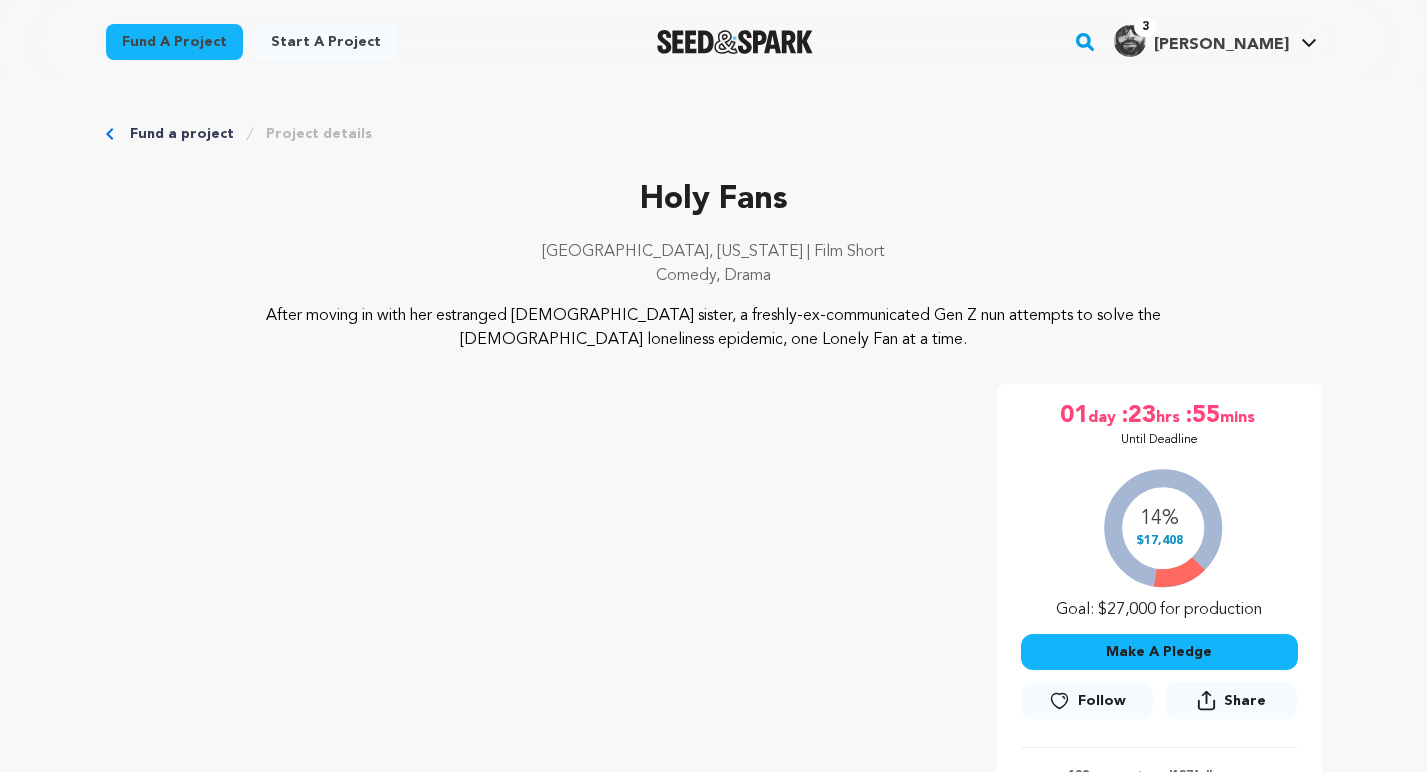 click on "Make A Pledge" at bounding box center [1159, 652] 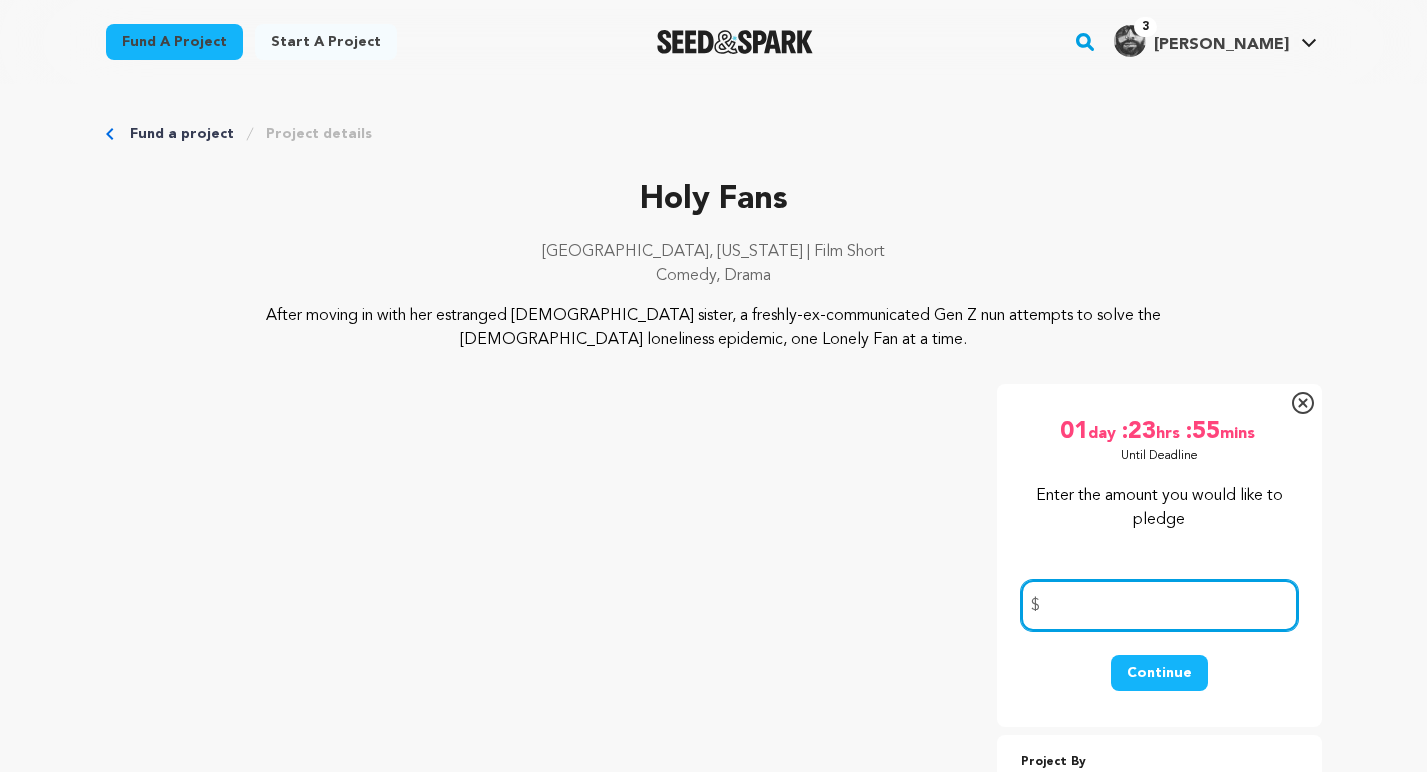 click at bounding box center [1159, 605] 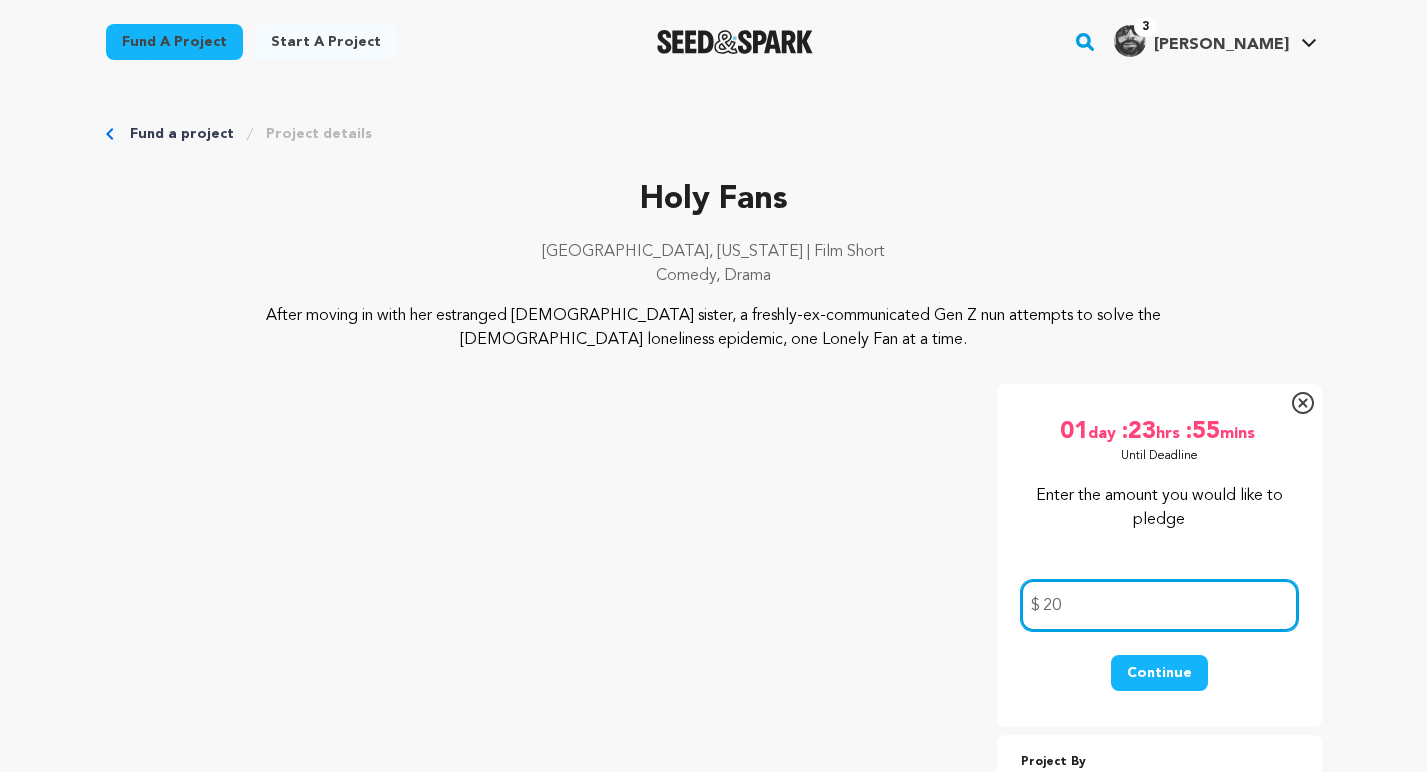 type on "20" 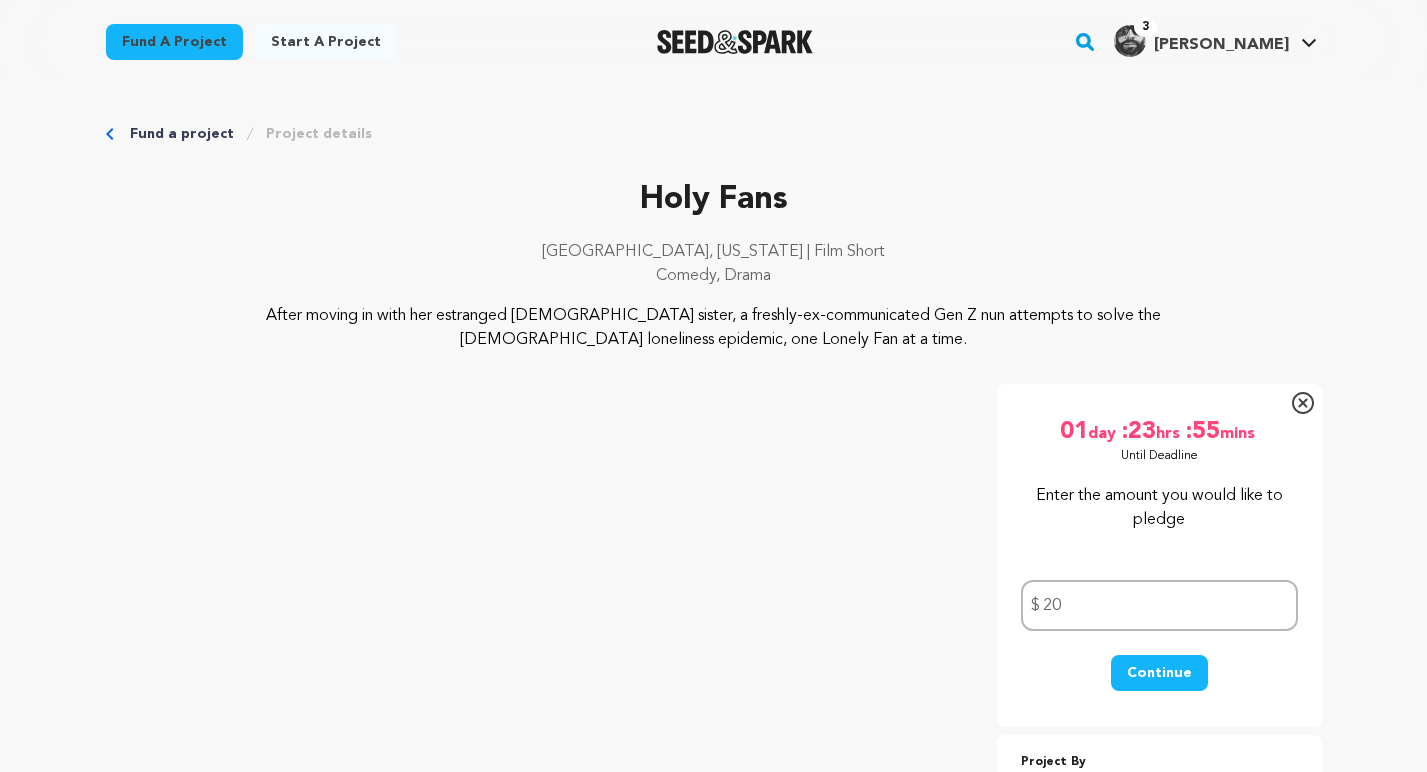 click on "Continue" at bounding box center [1159, 673] 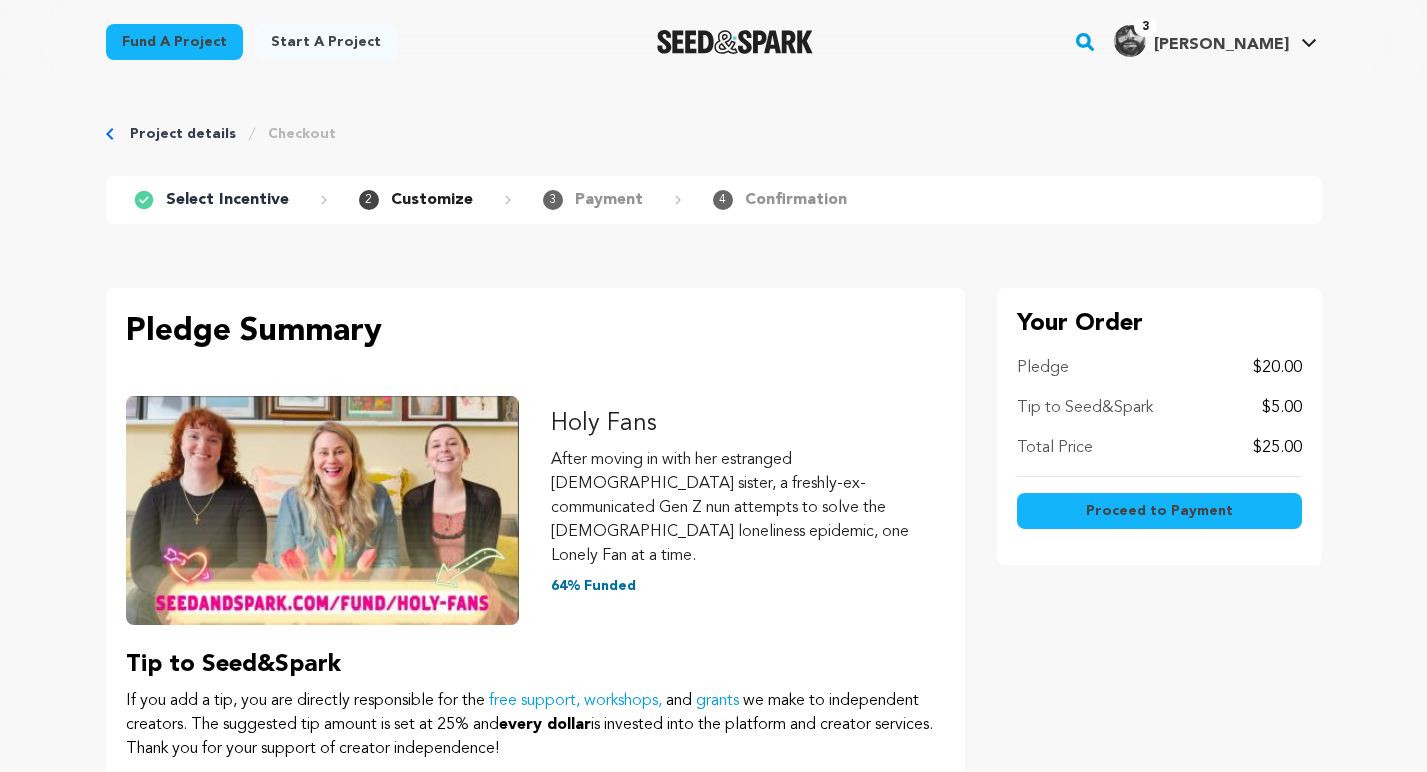 scroll, scrollTop: 0, scrollLeft: 0, axis: both 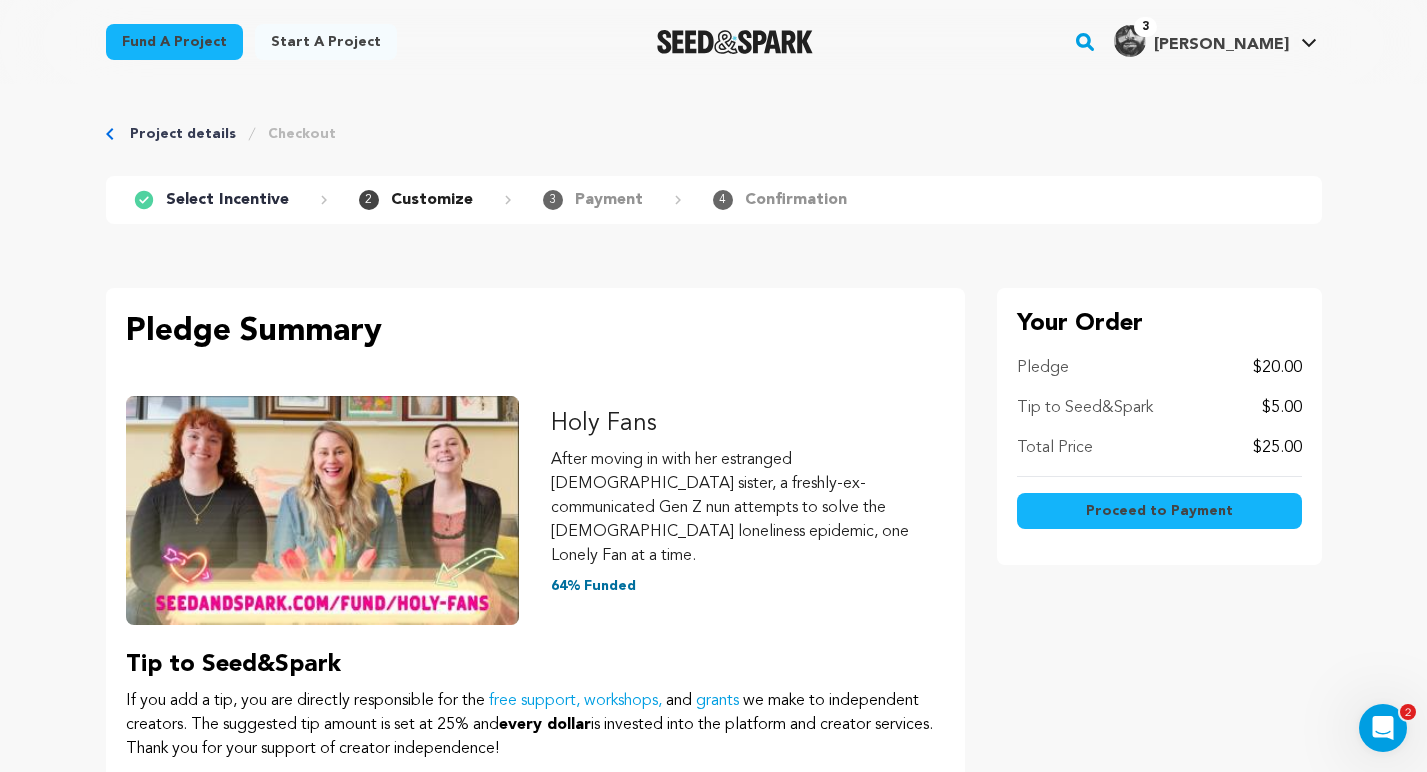 click on "Proceed to Payment" at bounding box center [1159, 511] 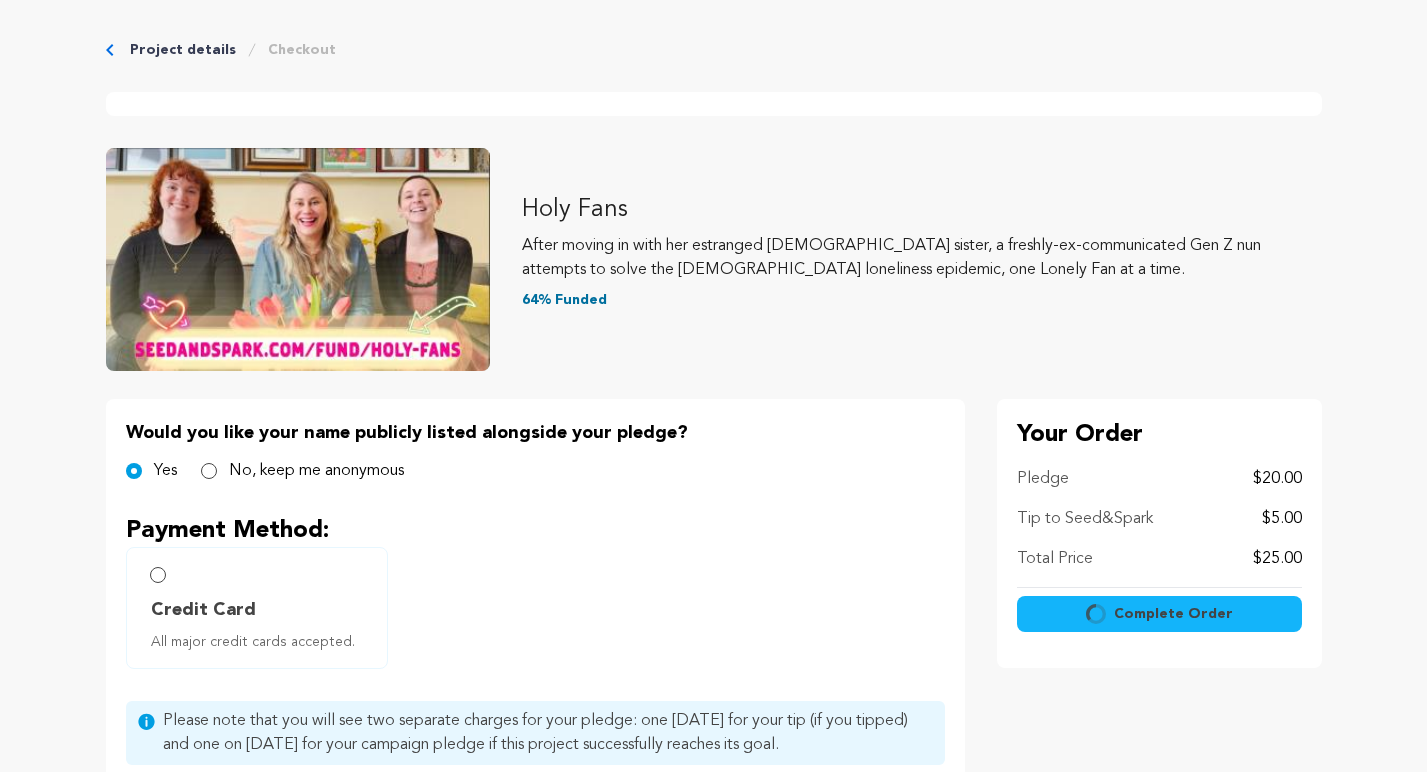 scroll, scrollTop: 0, scrollLeft: 0, axis: both 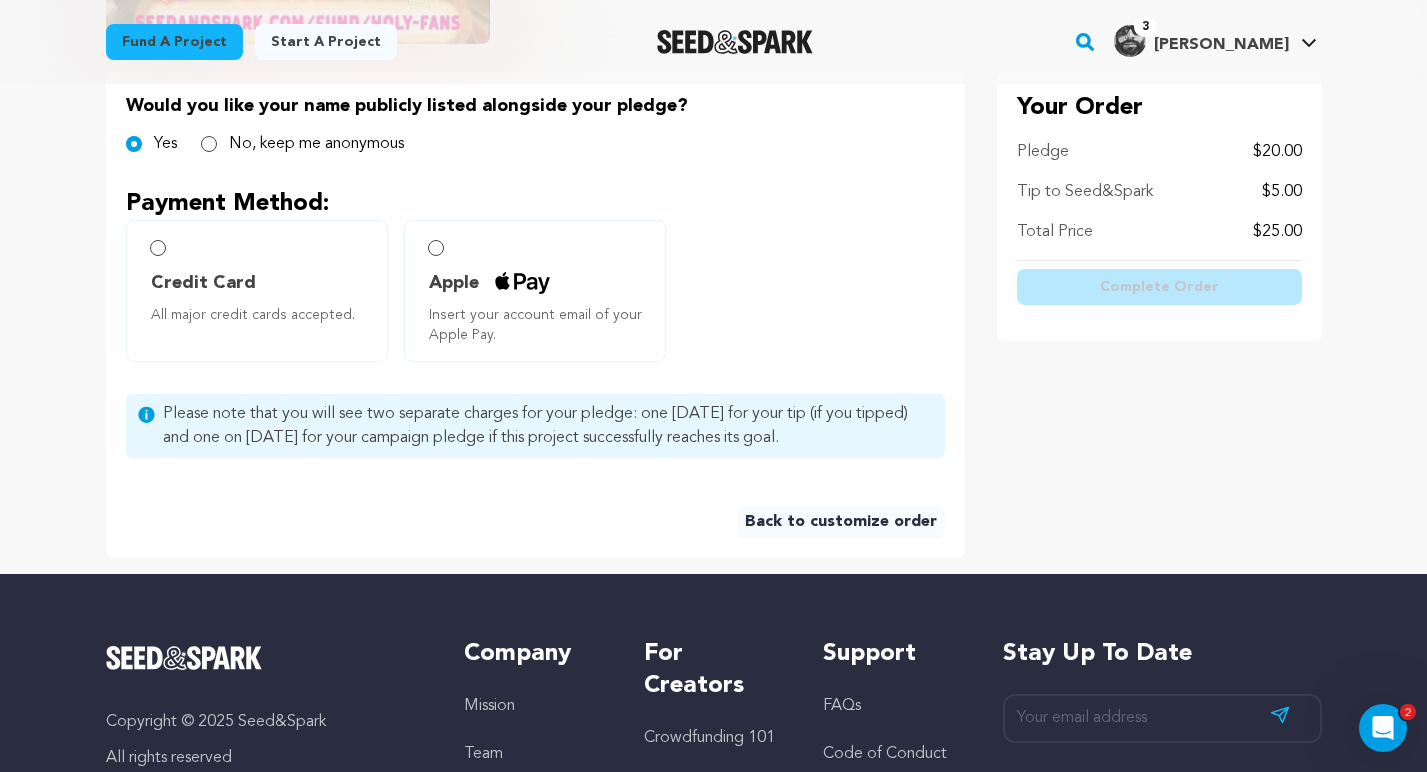click on "Credit Card
All major credit cards accepted." at bounding box center (158, 248) 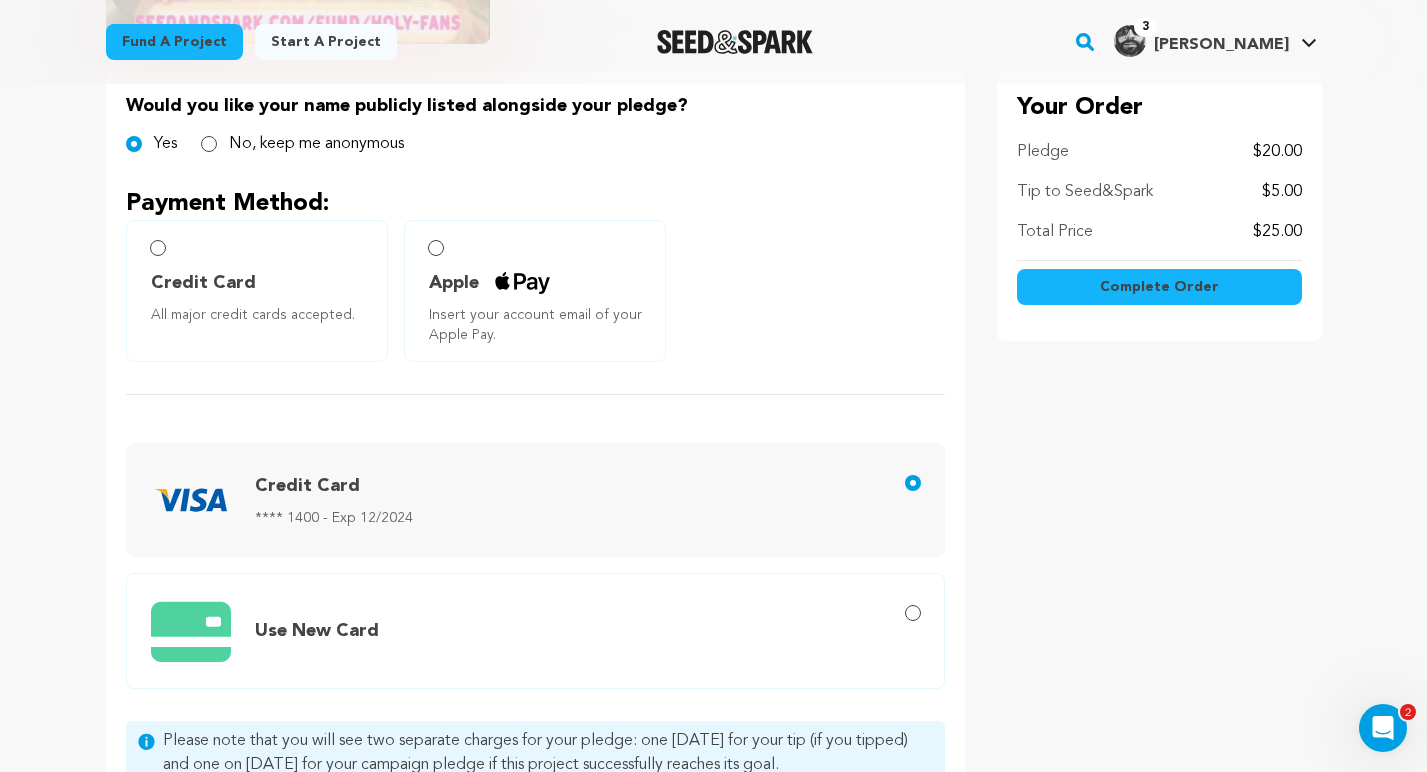 click on "Use New Card" at bounding box center [913, 613] 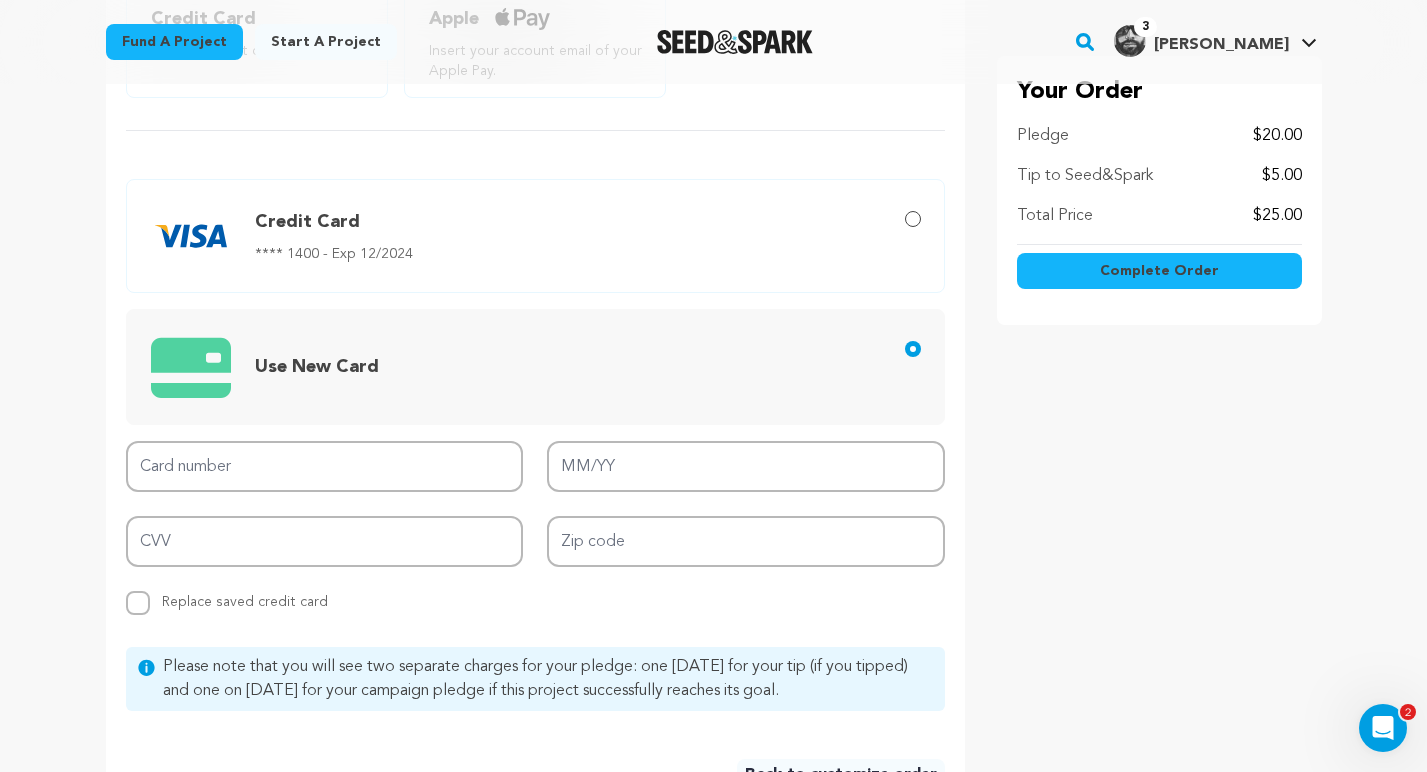 scroll, scrollTop: 755, scrollLeft: 0, axis: vertical 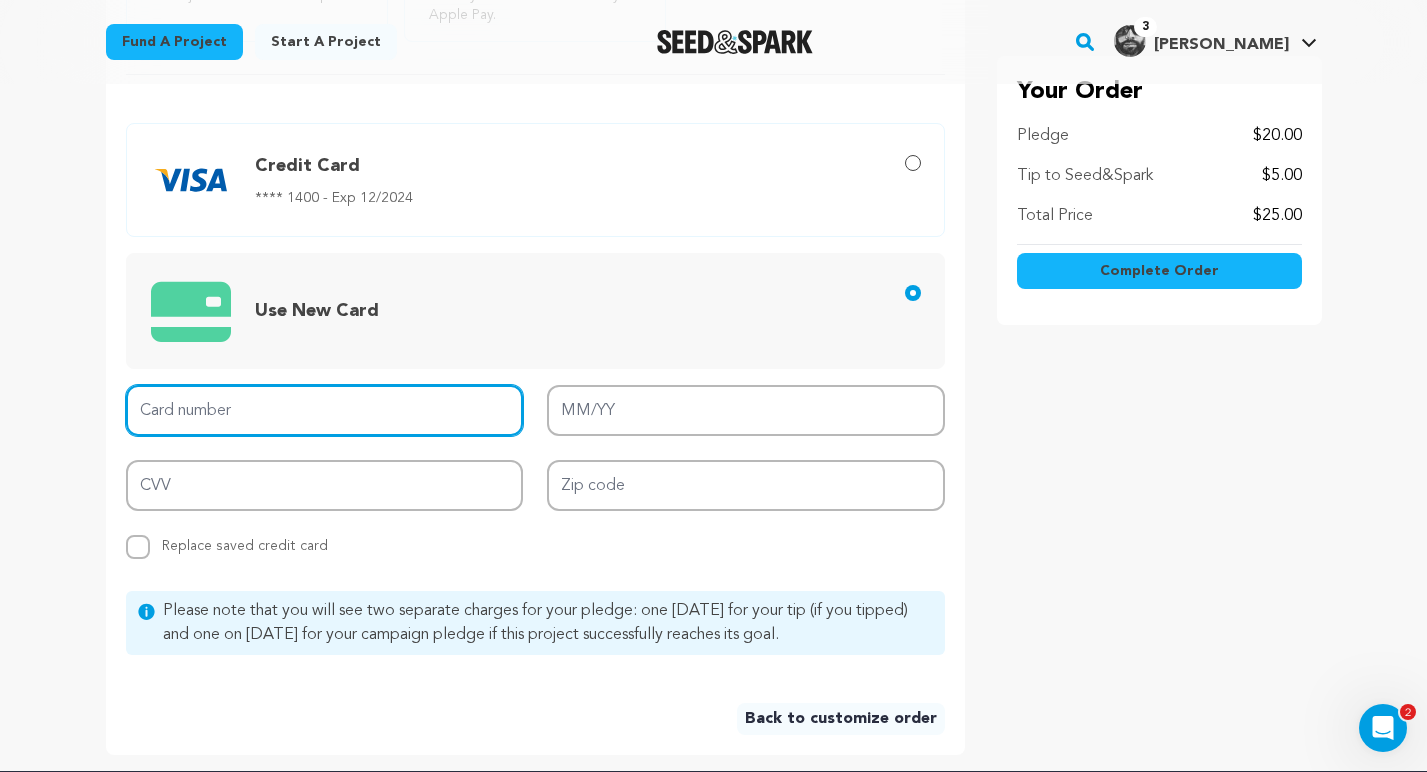 click on "Card number" at bounding box center (325, 410) 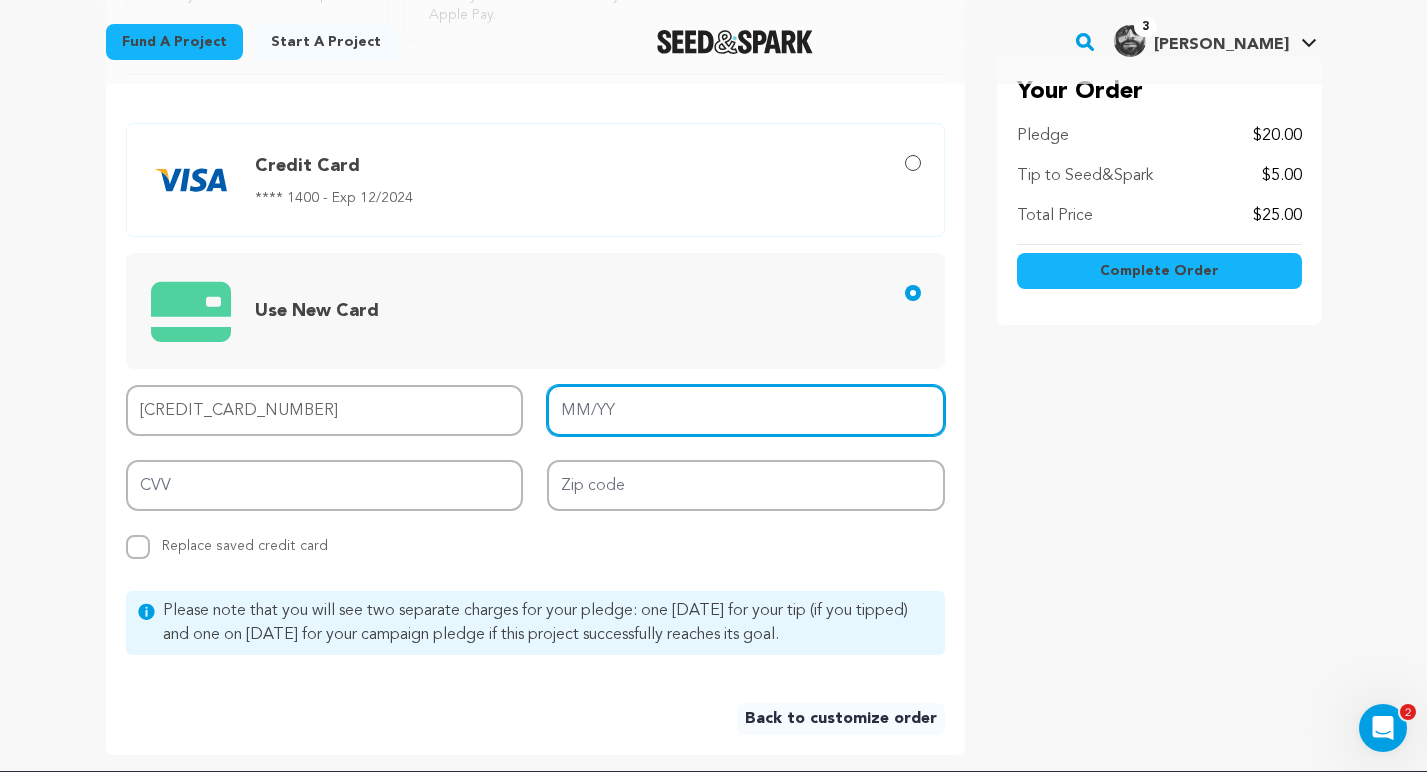 type on "02/27" 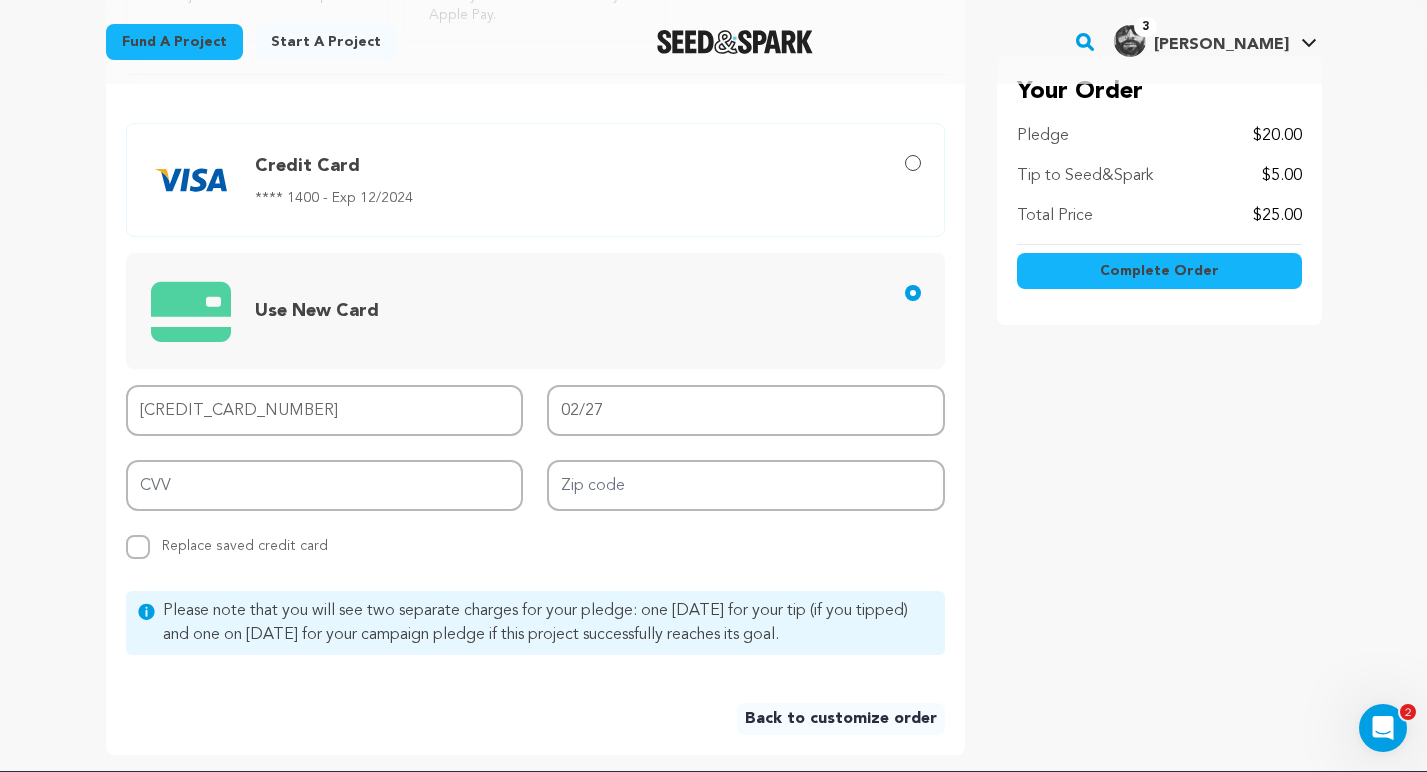 type on "4207 6702 0927 6545" 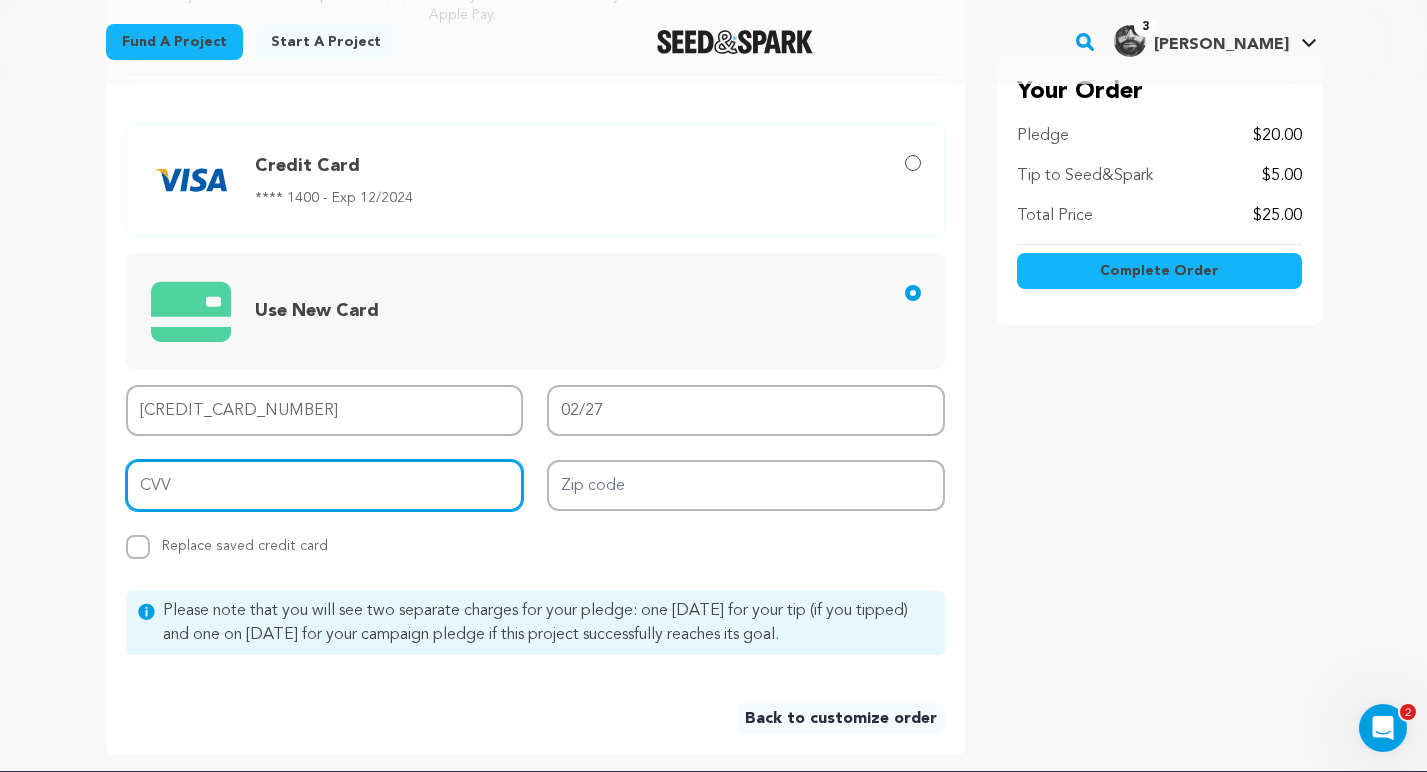 type on "923" 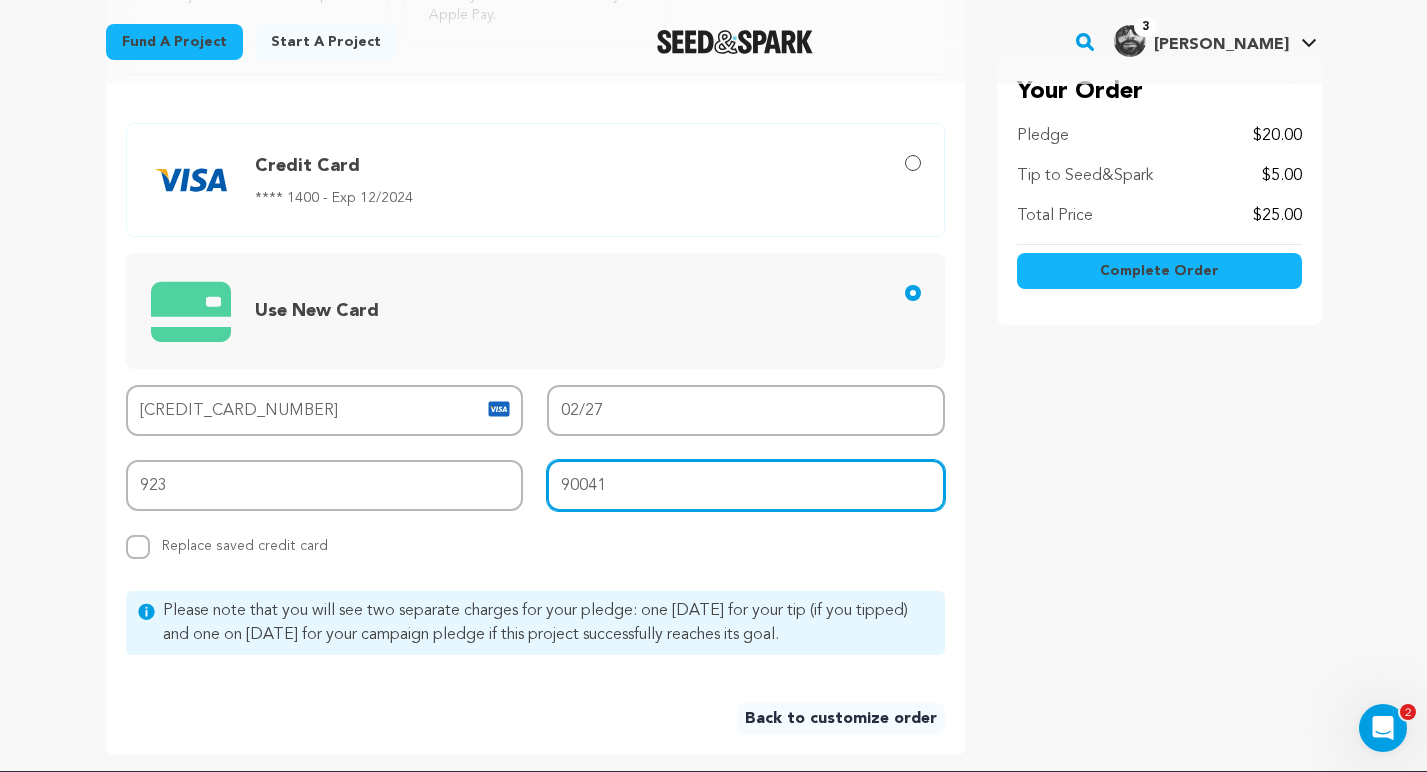 type on "90041" 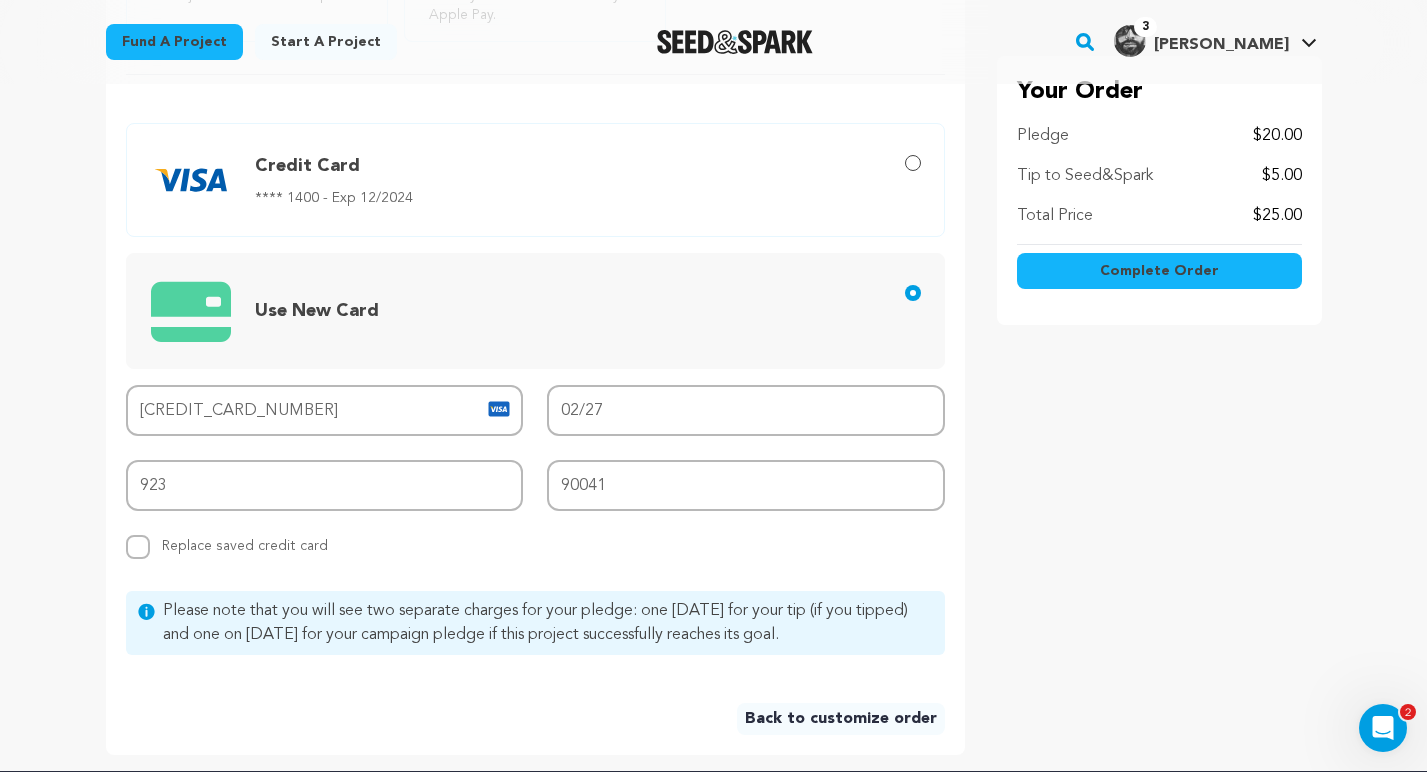 click on "Replace saved credit card
Save this credit card" at bounding box center [138, 547] 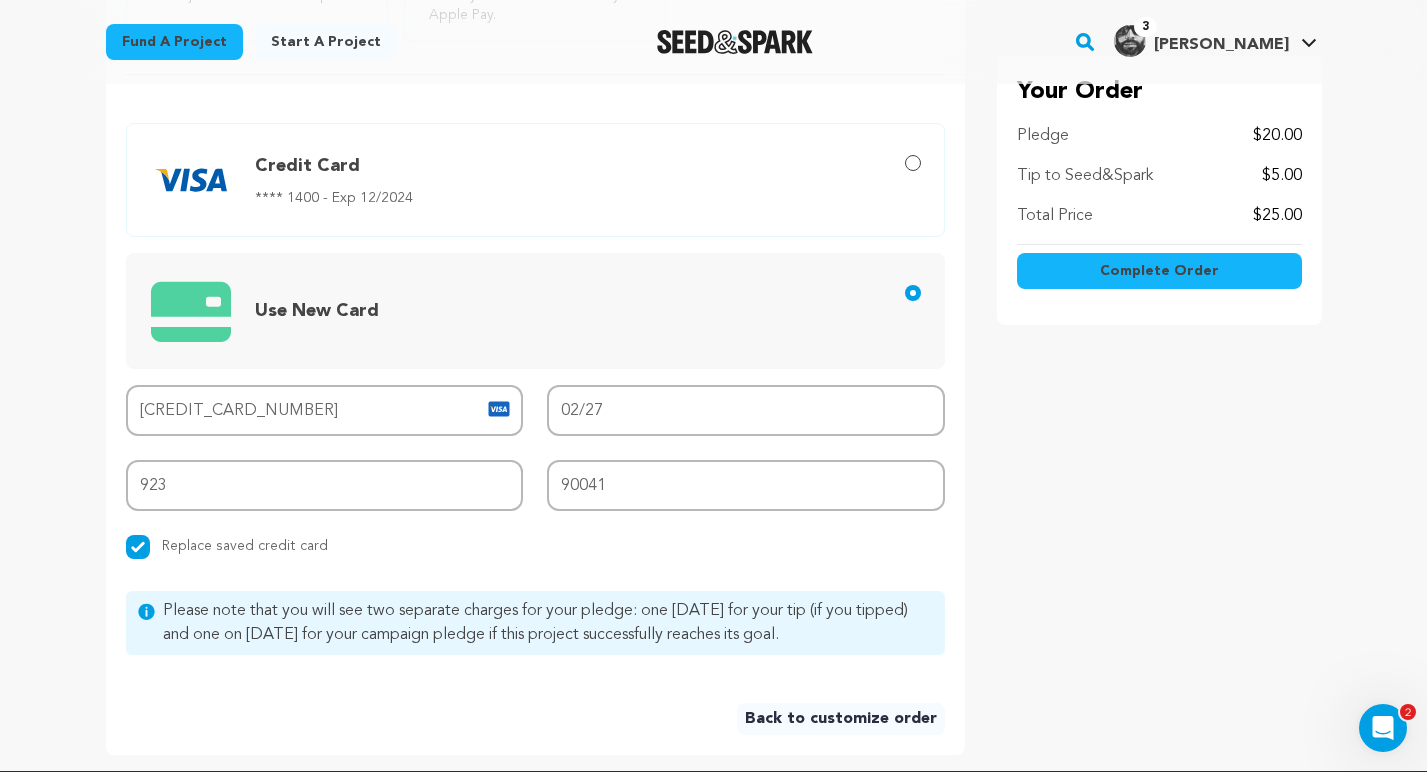 click on "Complete Order" at bounding box center [1159, 271] 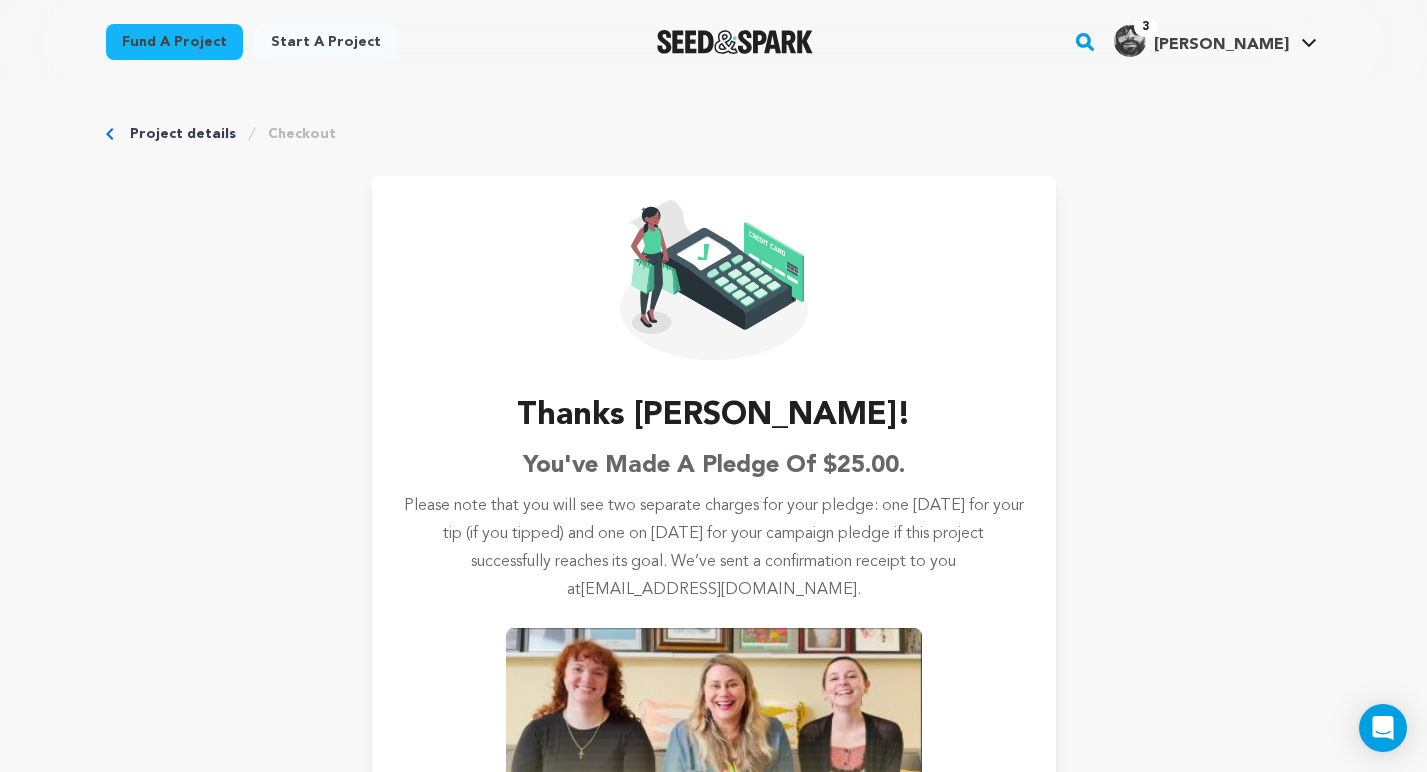 scroll, scrollTop: 0, scrollLeft: 0, axis: both 